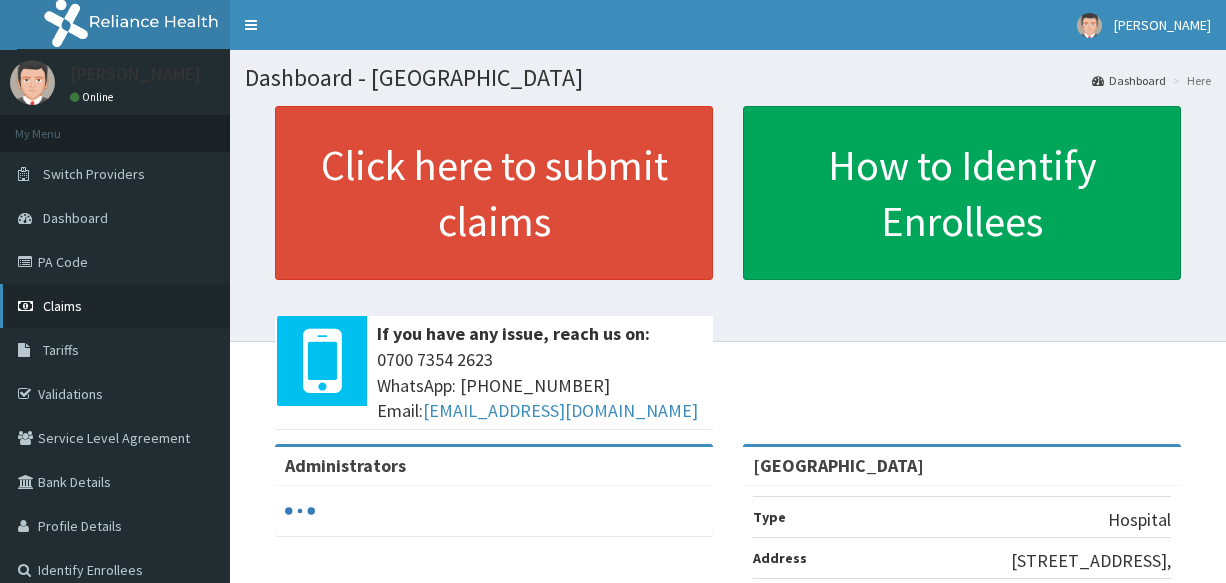 scroll, scrollTop: 0, scrollLeft: 0, axis: both 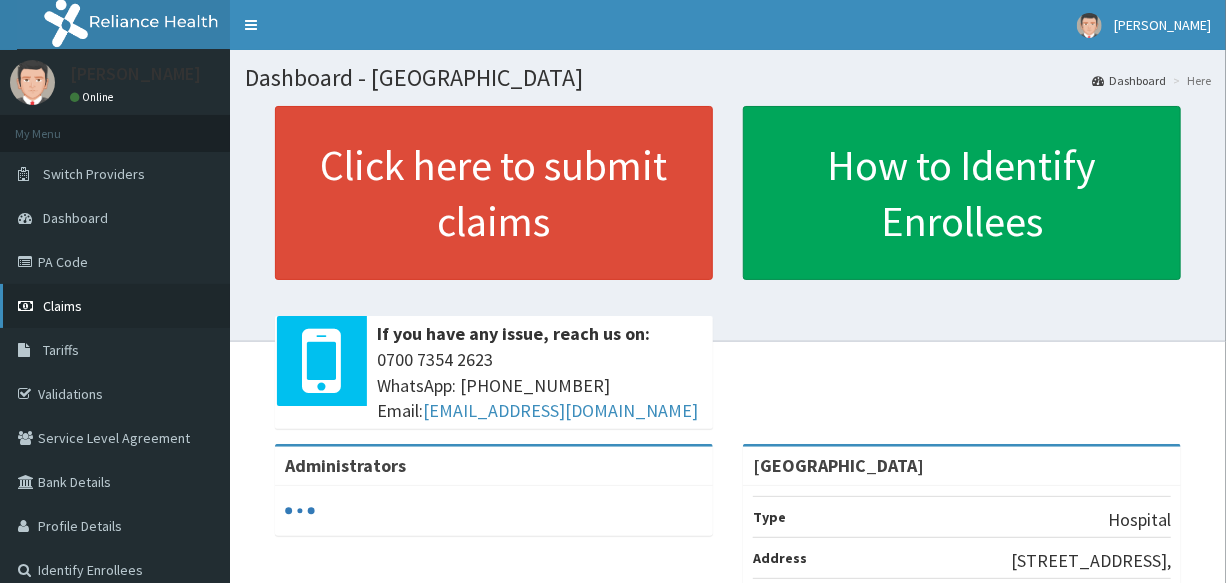 click on "Claims" at bounding box center (62, 306) 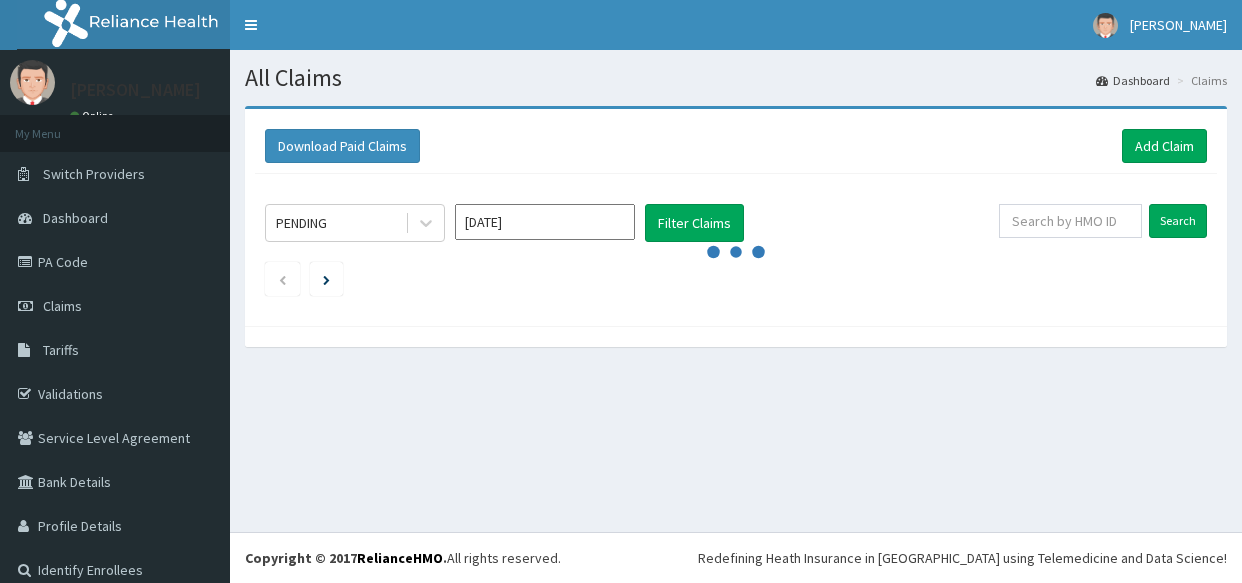 scroll, scrollTop: 0, scrollLeft: 0, axis: both 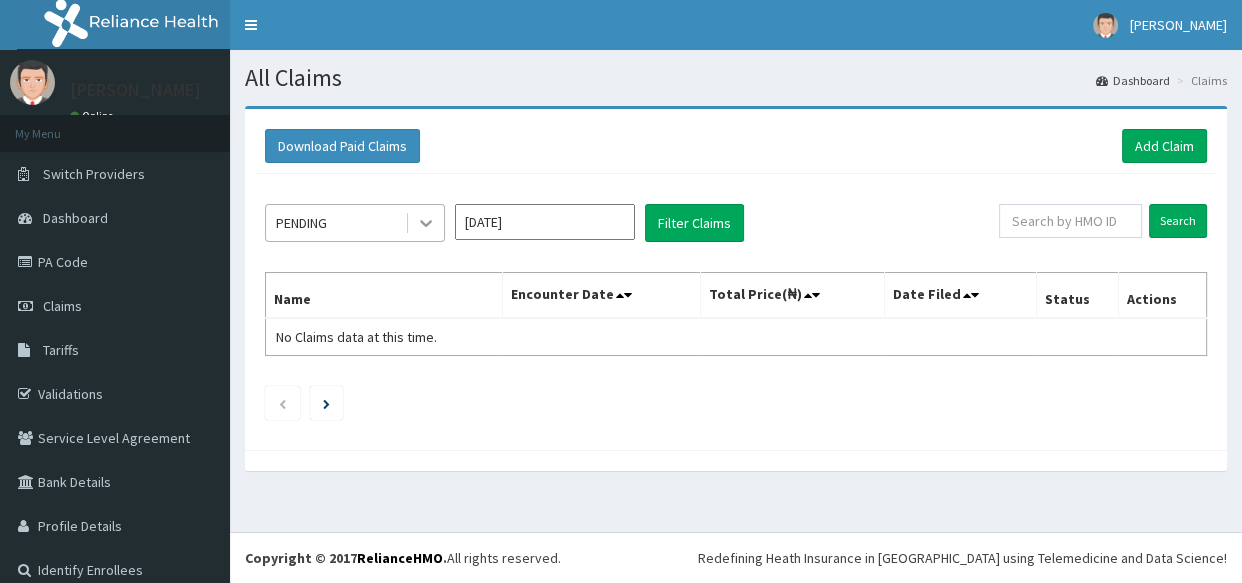 click 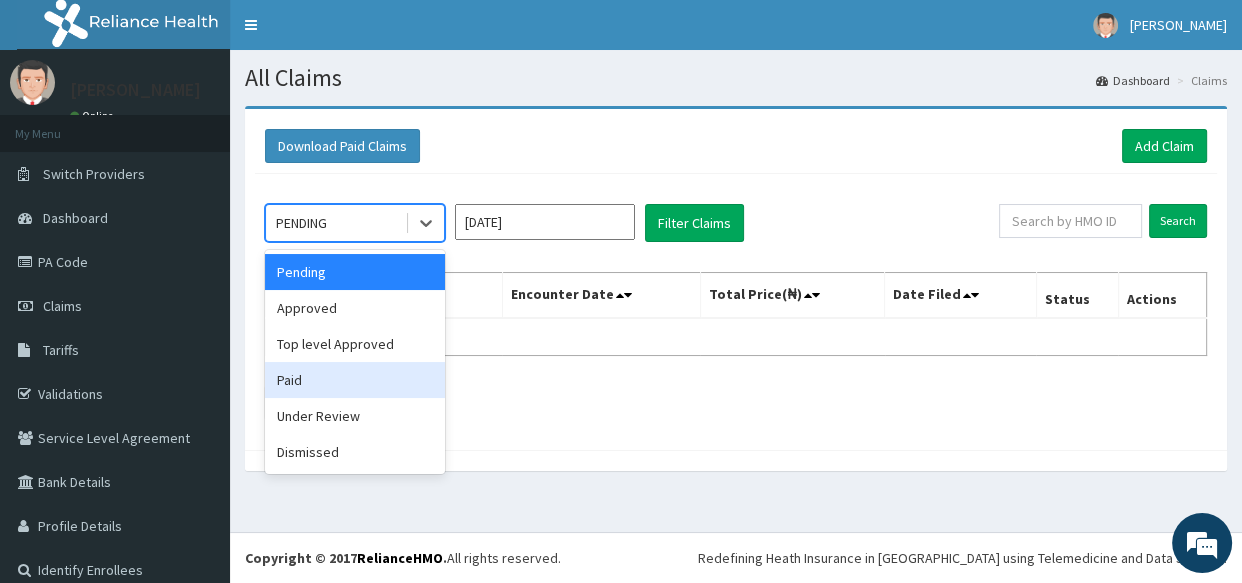click on "Paid" at bounding box center [355, 380] 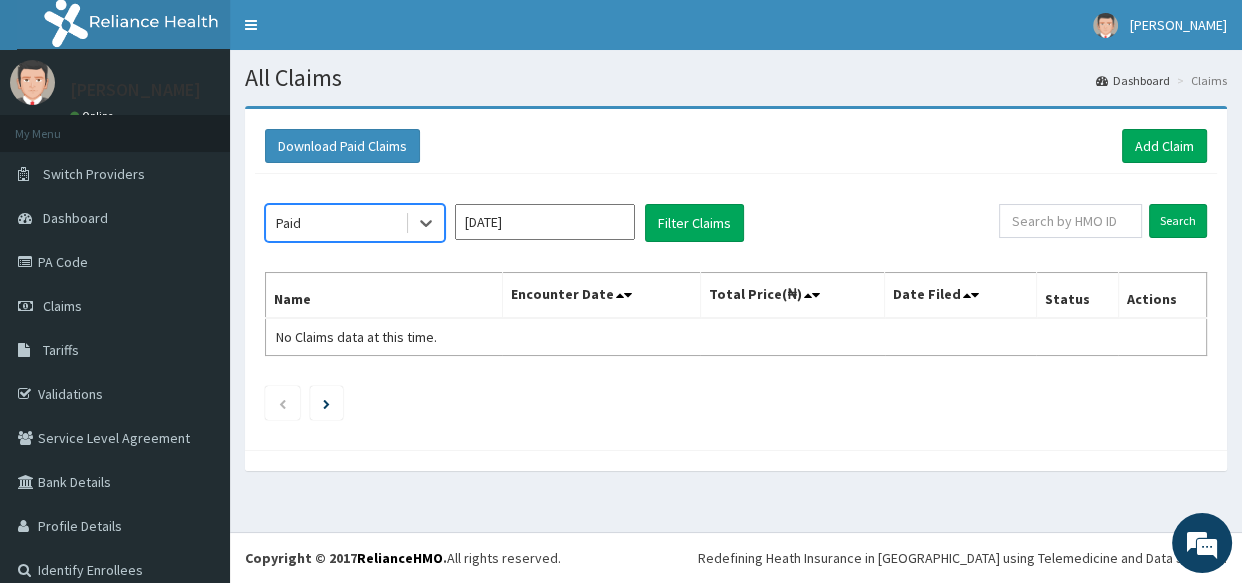 click on "[DATE]" at bounding box center (545, 222) 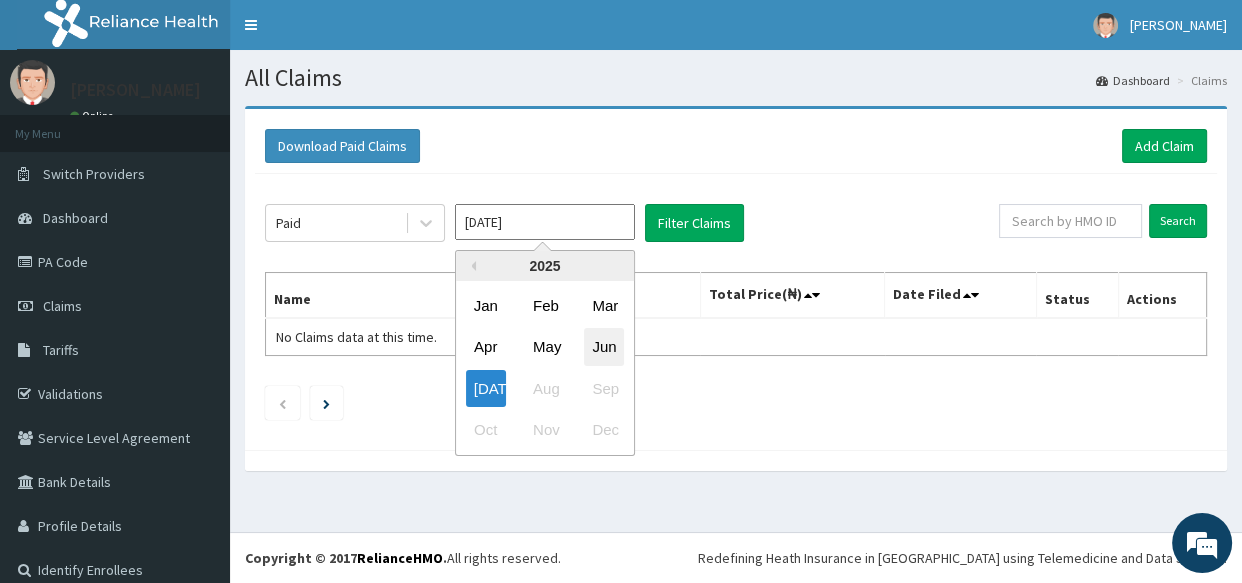 drag, startPoint x: 618, startPoint y: 236, endPoint x: 602, endPoint y: 346, distance: 111.15755 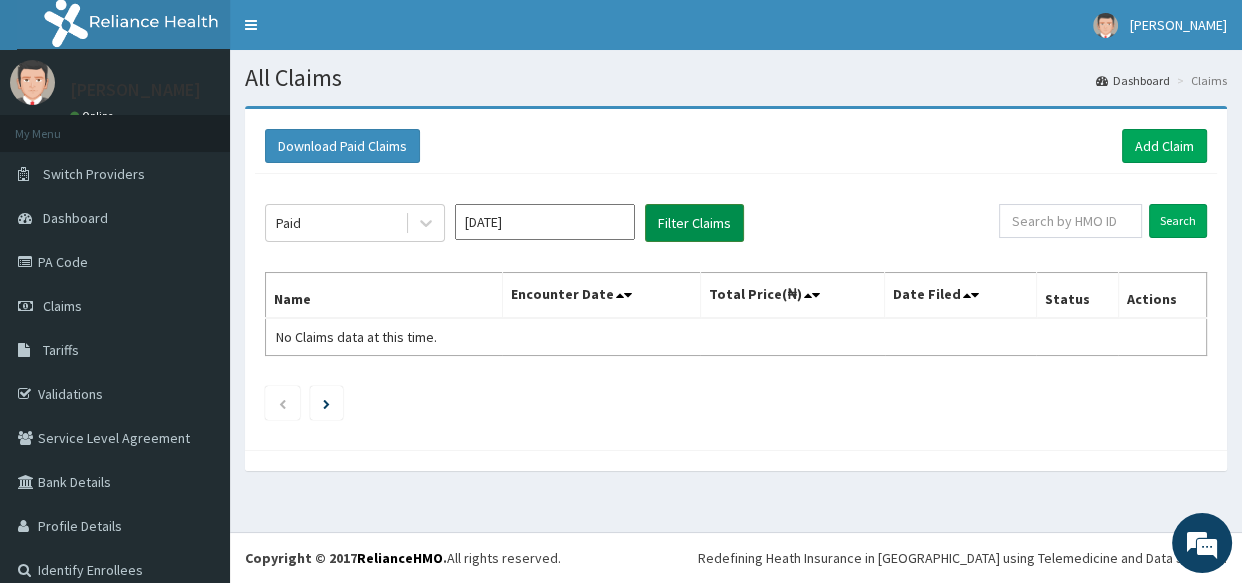 click on "Filter Claims" at bounding box center (694, 223) 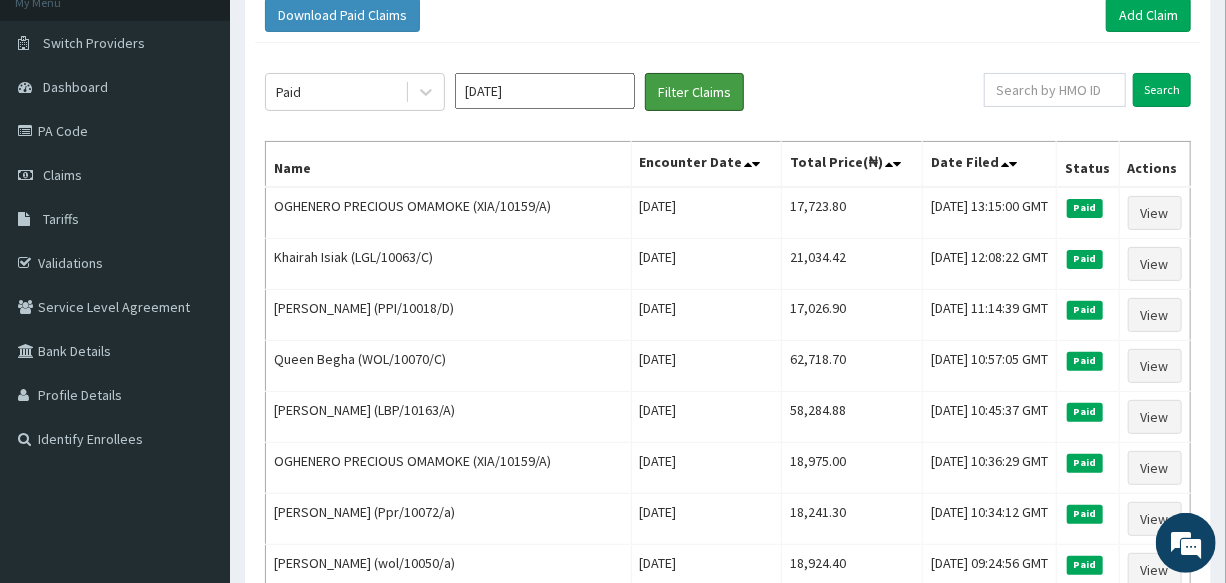 scroll, scrollTop: 197, scrollLeft: 0, axis: vertical 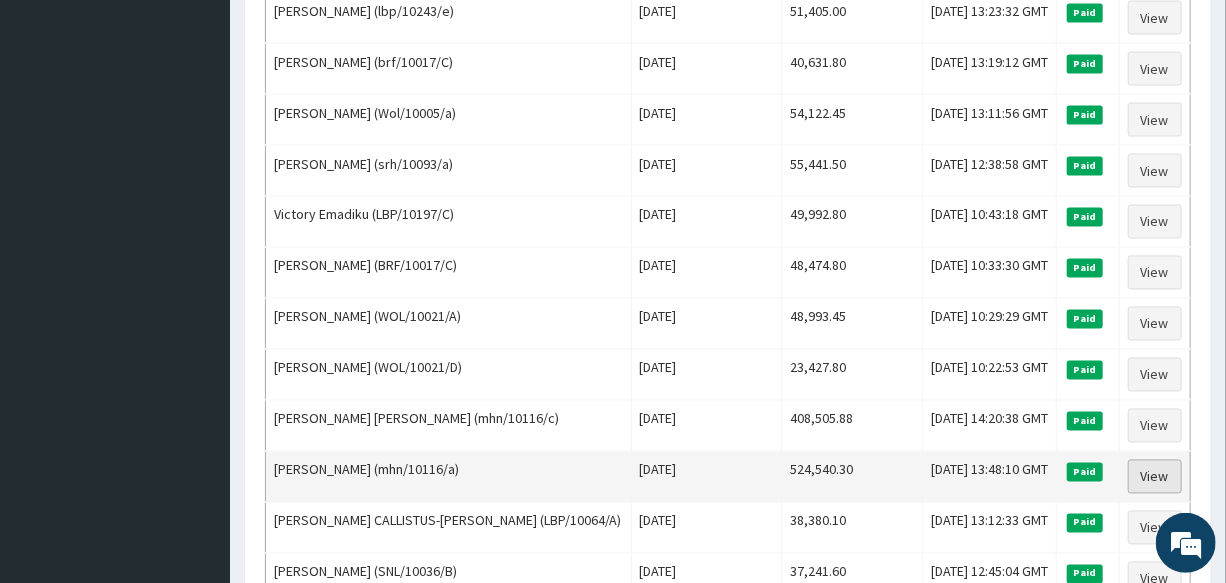 click on "View" at bounding box center [1155, 477] 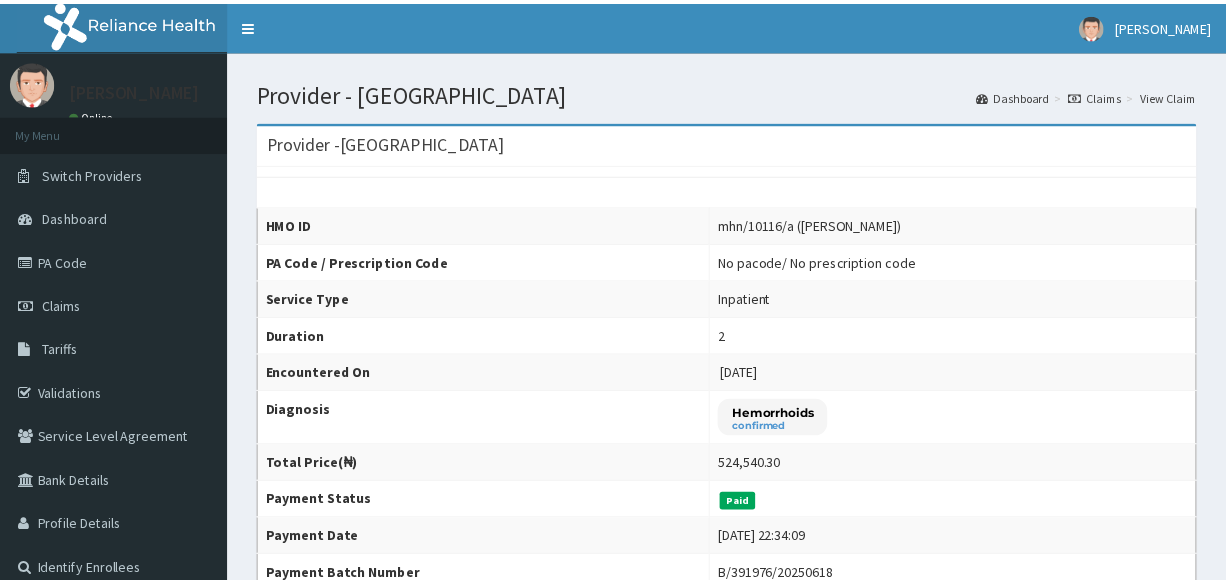 scroll, scrollTop: 0, scrollLeft: 0, axis: both 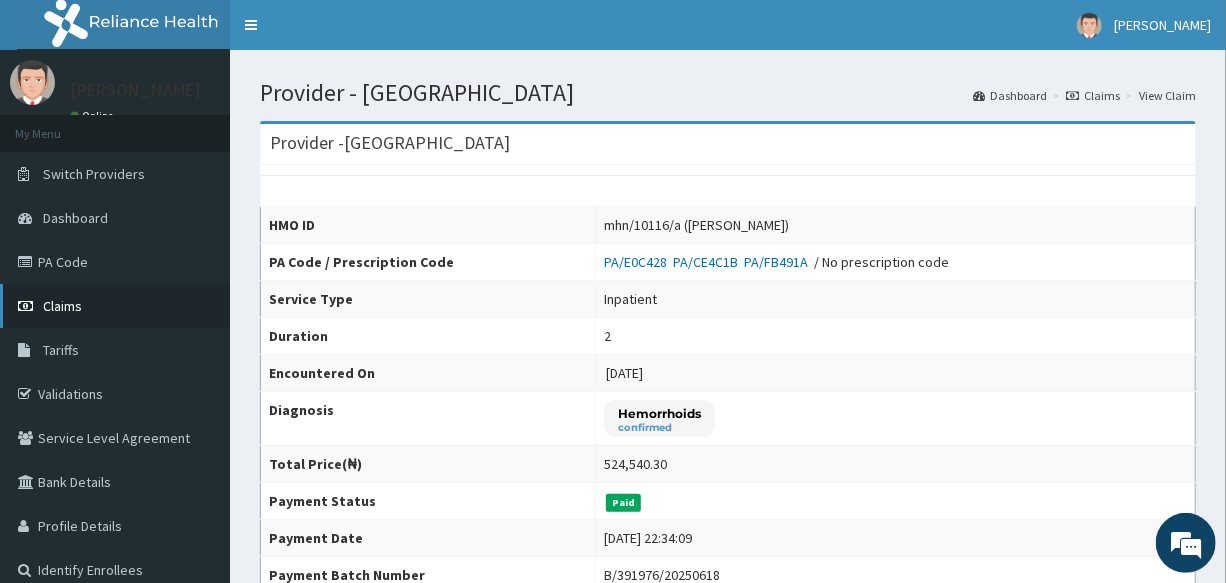 click on "Claims" at bounding box center [115, 306] 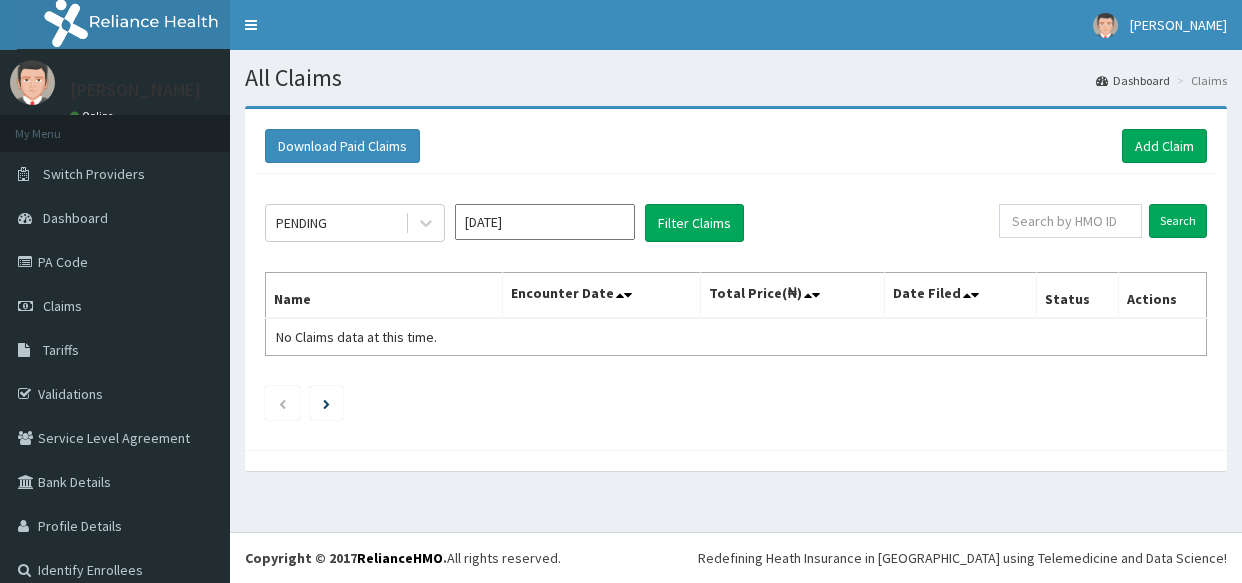 scroll, scrollTop: 0, scrollLeft: 0, axis: both 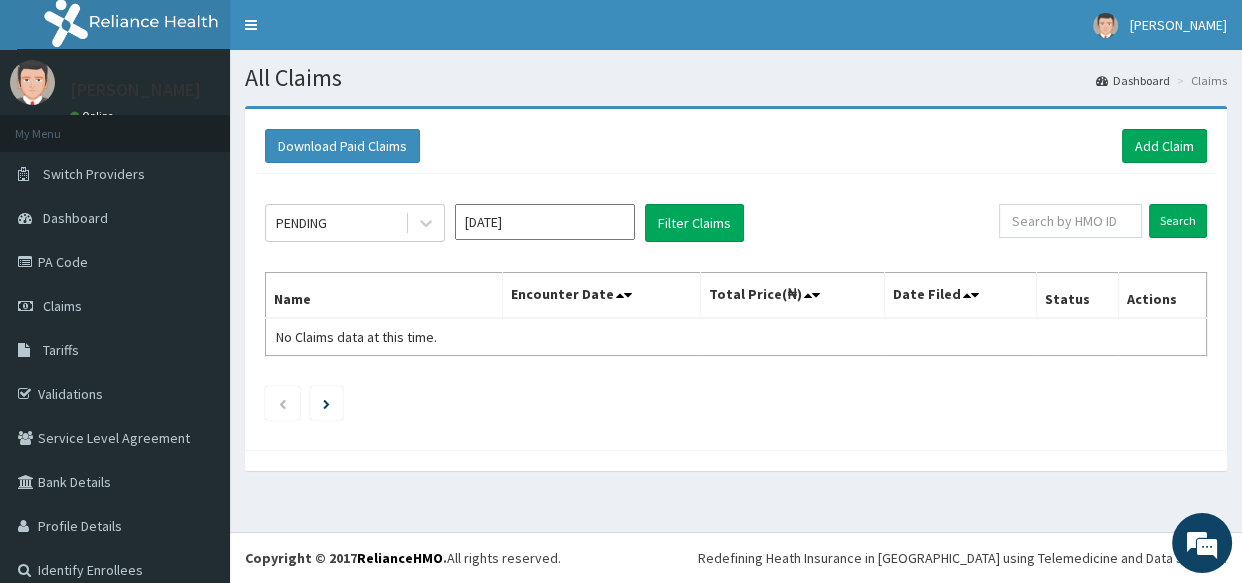 click on "Jul 2025" at bounding box center [545, 222] 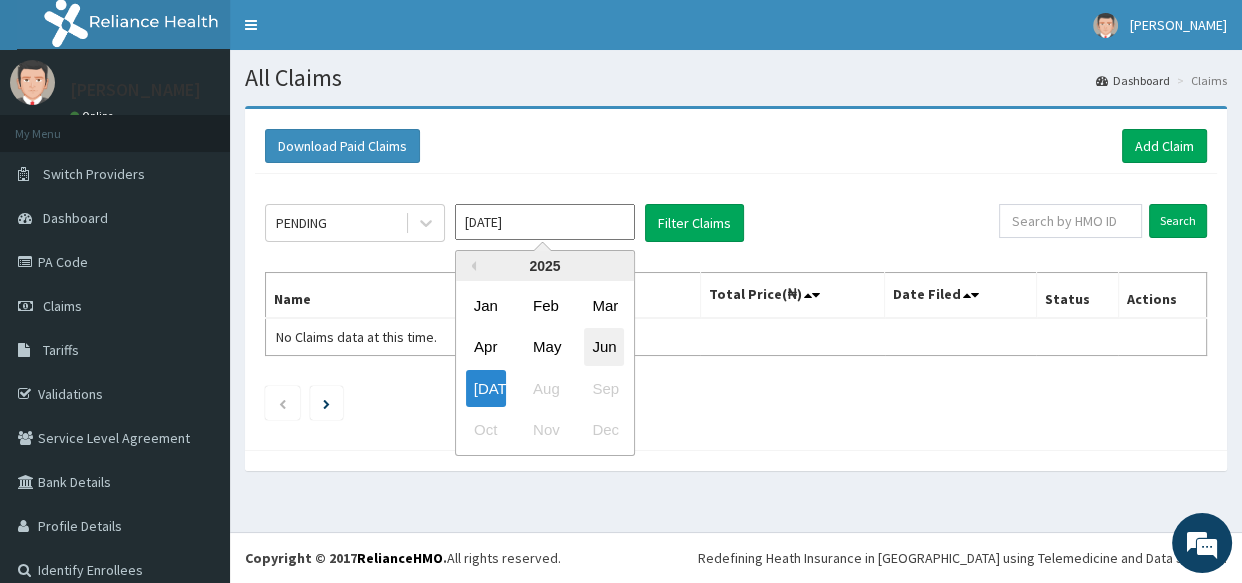 click on "Jun" at bounding box center (604, 347) 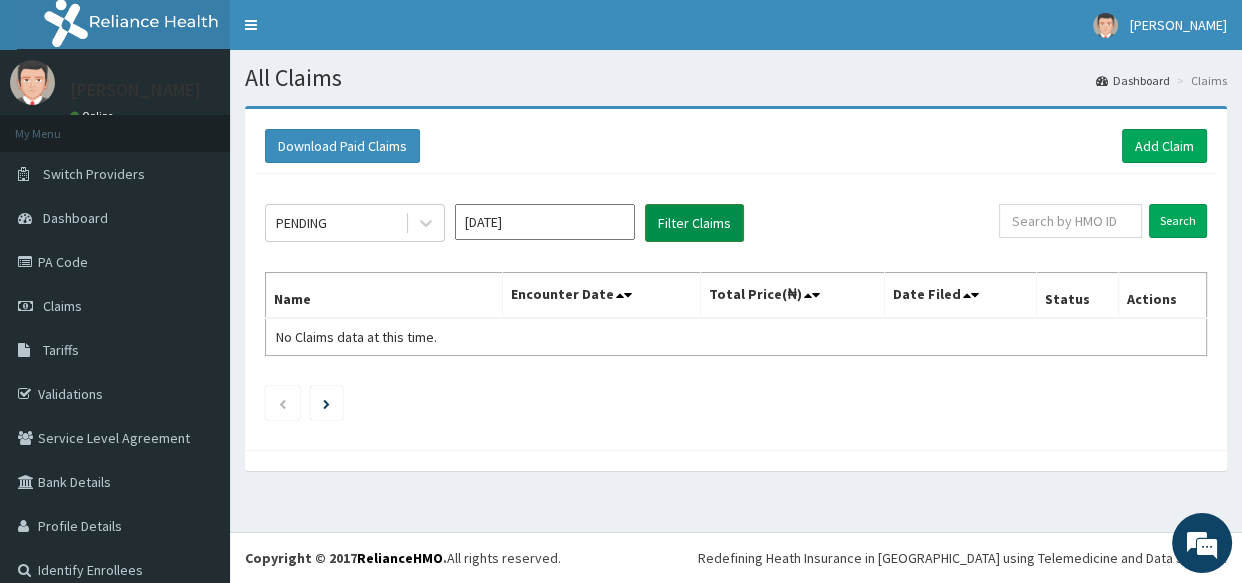 click on "Filter Claims" at bounding box center [694, 223] 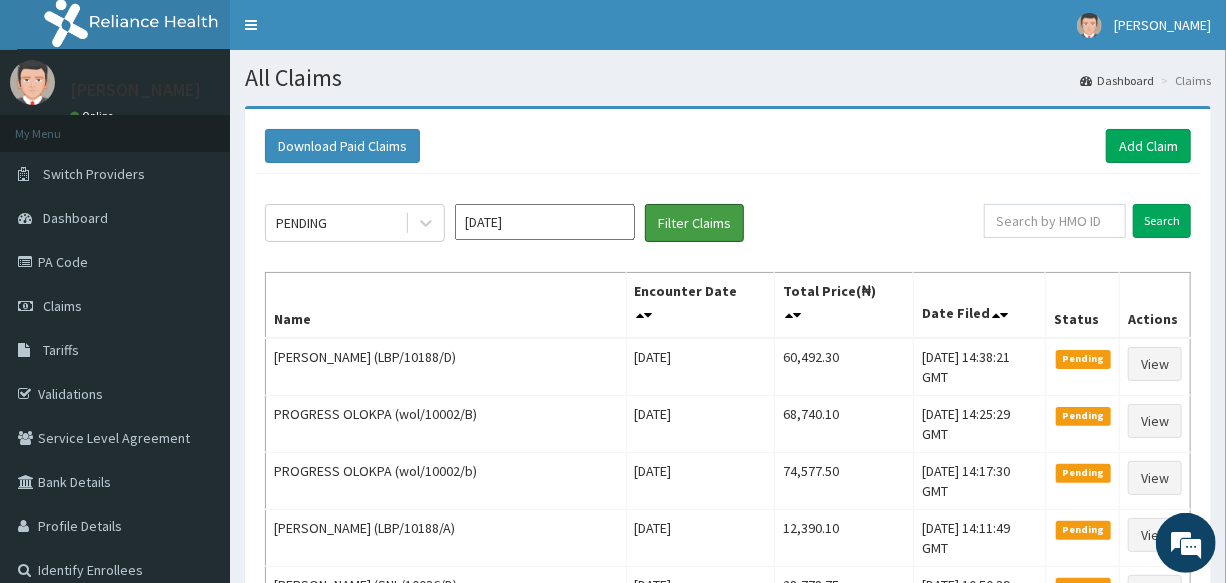 scroll, scrollTop: 0, scrollLeft: 0, axis: both 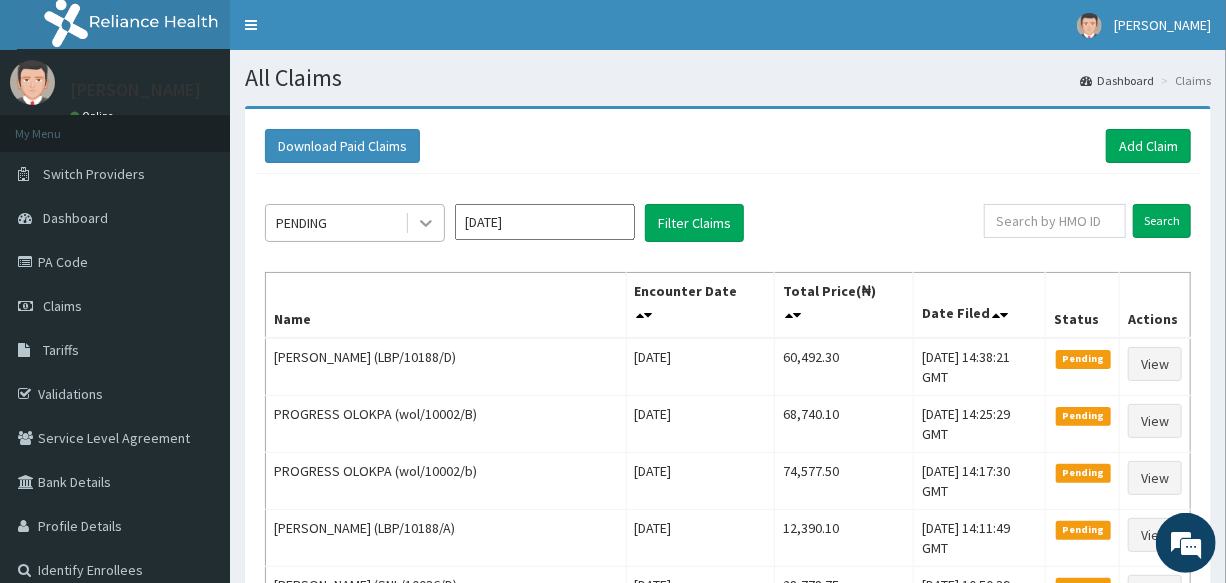 click 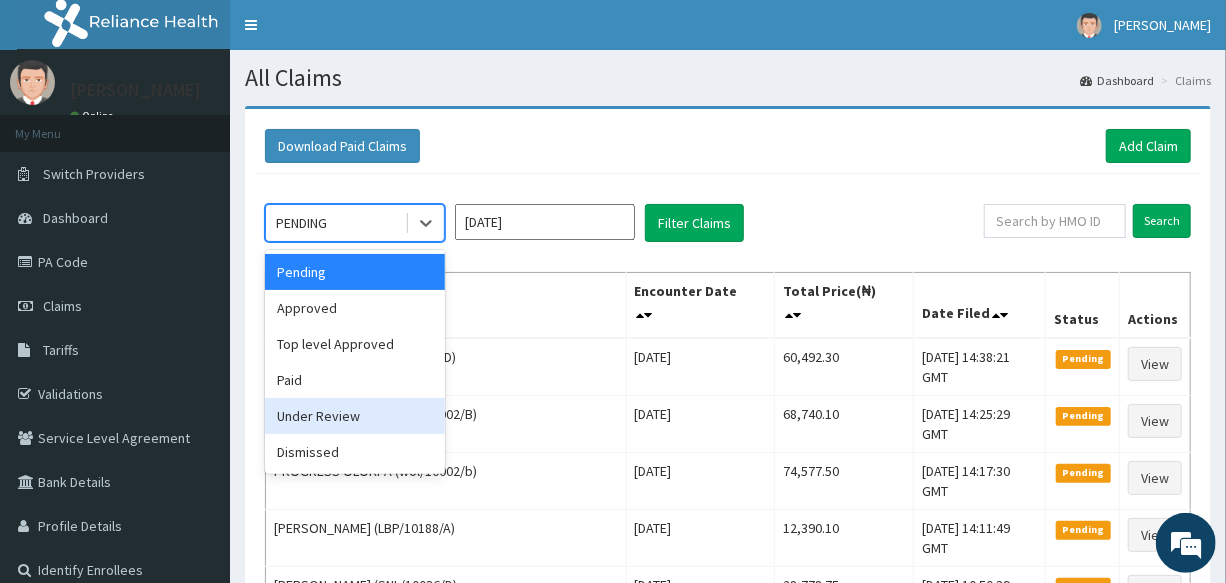 click on "Under Review" at bounding box center [355, 416] 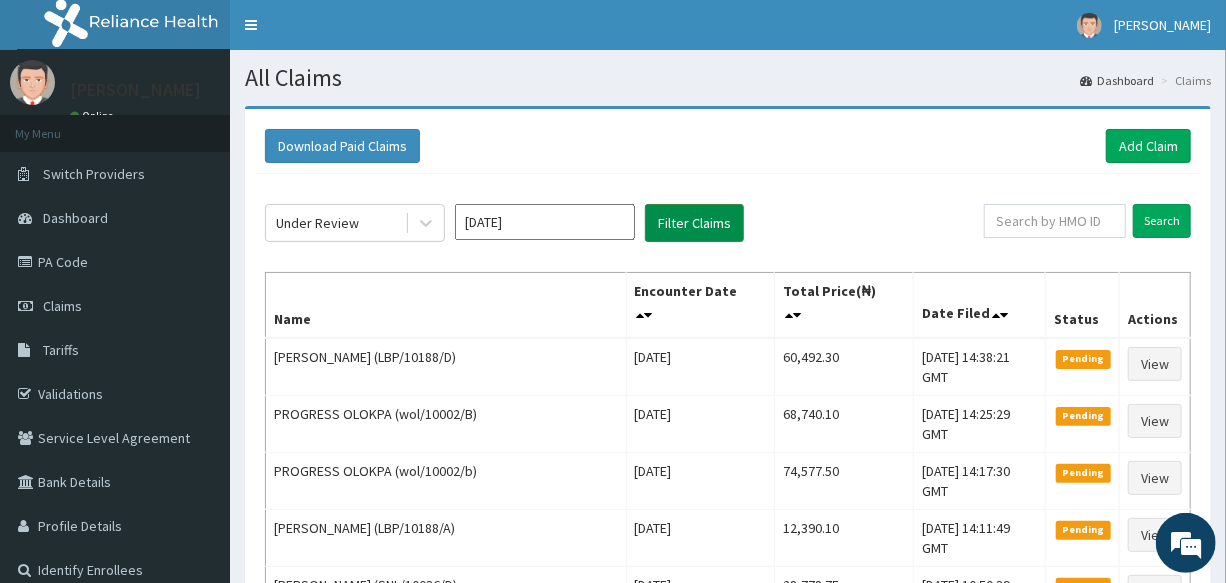 click on "Filter Claims" at bounding box center (694, 223) 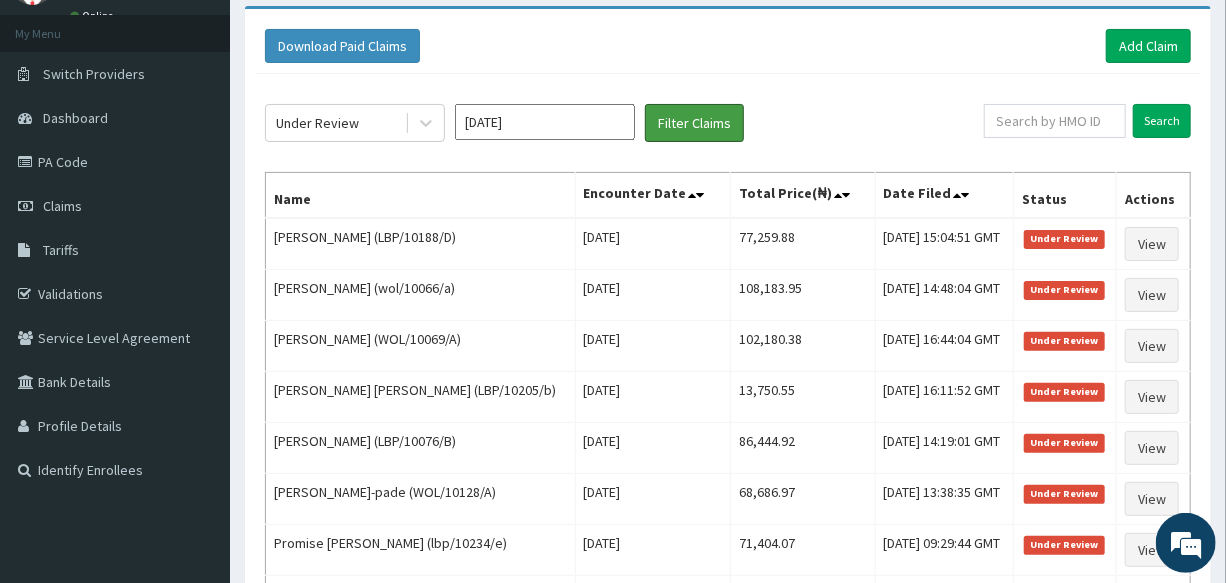 scroll, scrollTop: 109, scrollLeft: 0, axis: vertical 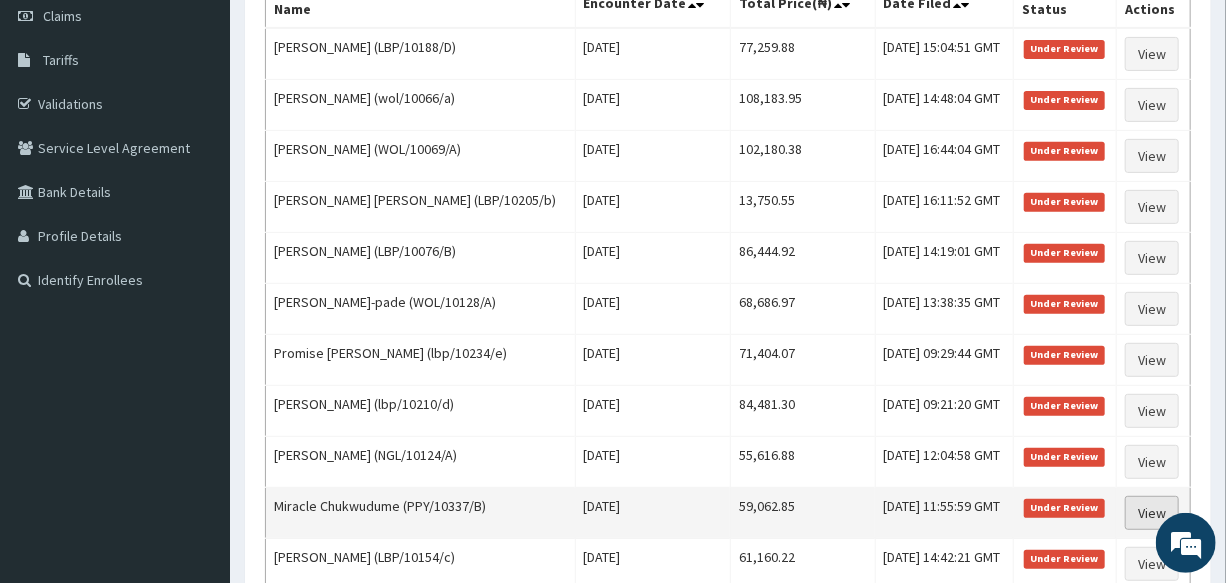 click on "View" at bounding box center [1152, 513] 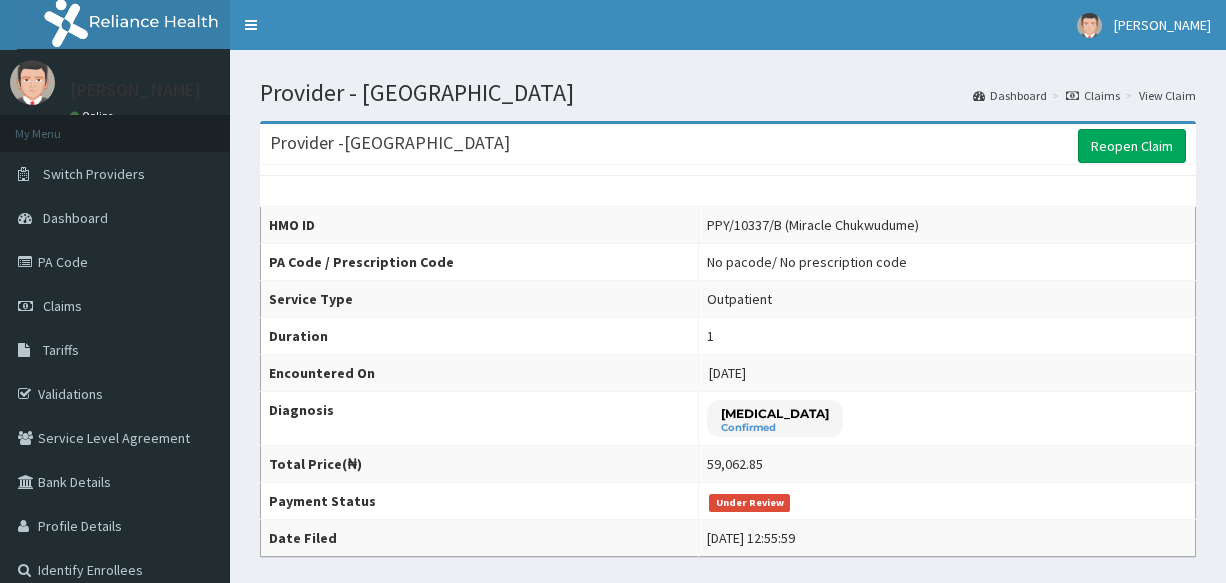 scroll, scrollTop: 0, scrollLeft: 0, axis: both 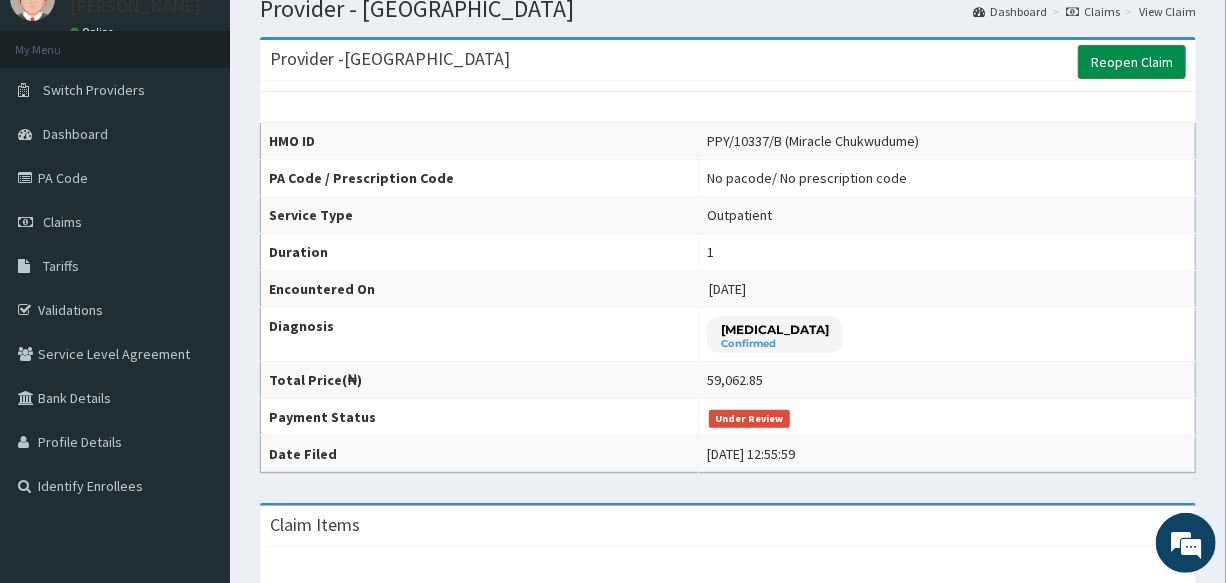 click on "Reopen Claim" at bounding box center [1132, 62] 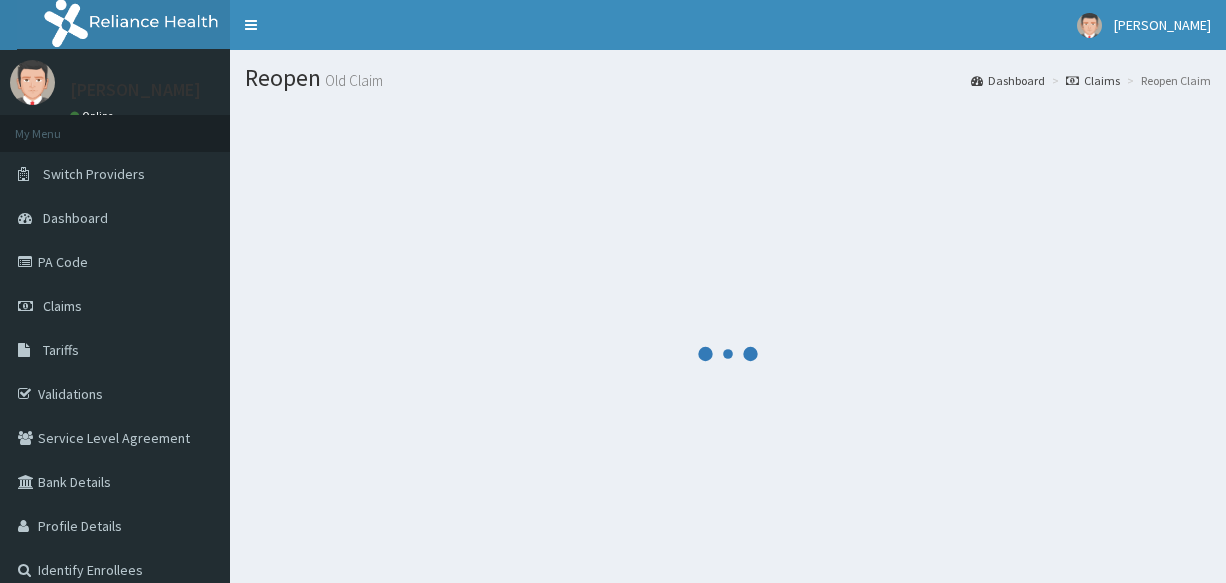 scroll, scrollTop: 0, scrollLeft: 0, axis: both 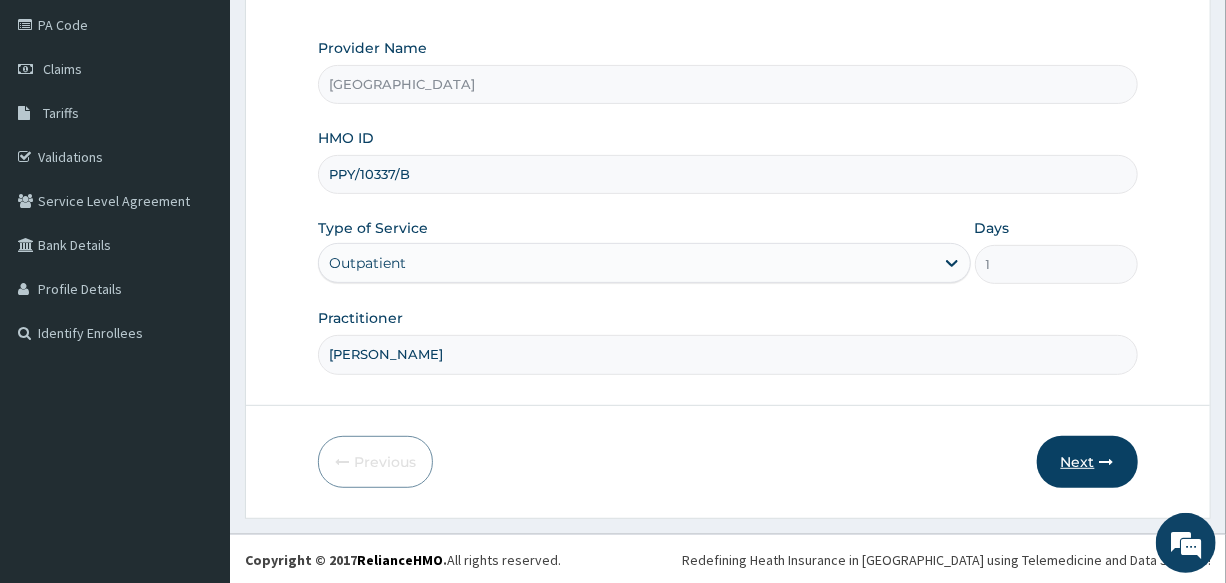 click on "Next" at bounding box center [1087, 462] 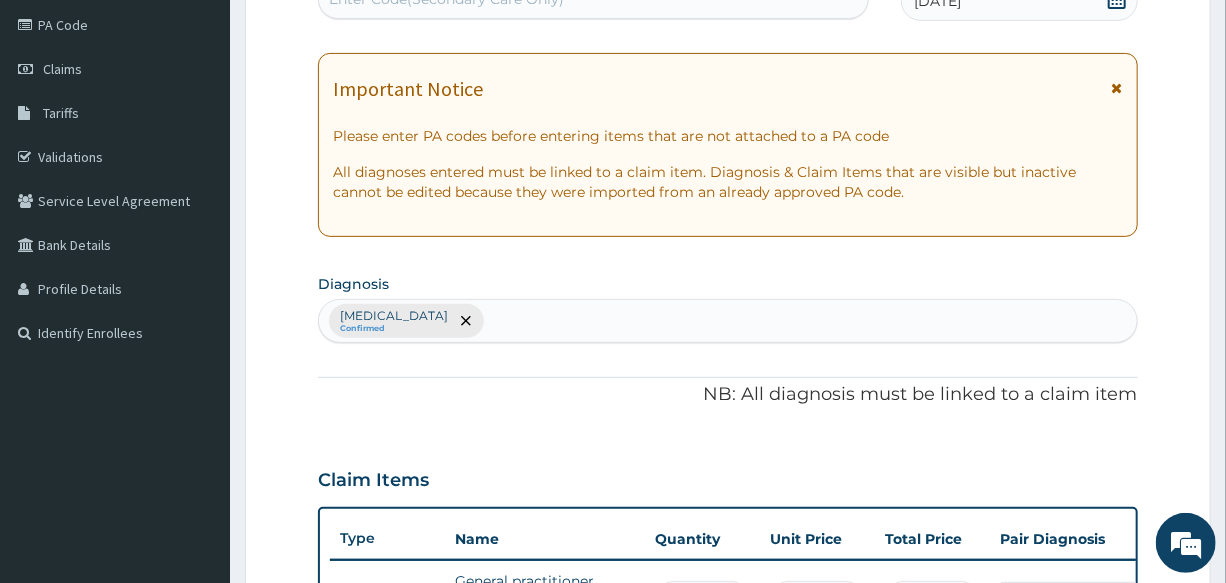 scroll, scrollTop: 0, scrollLeft: 0, axis: both 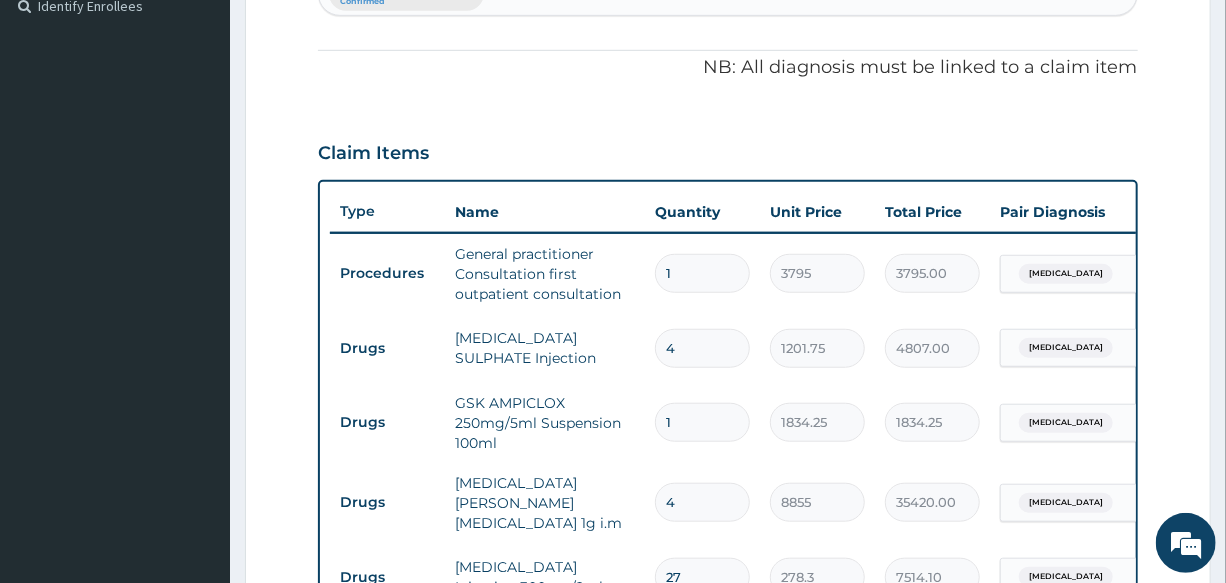 type 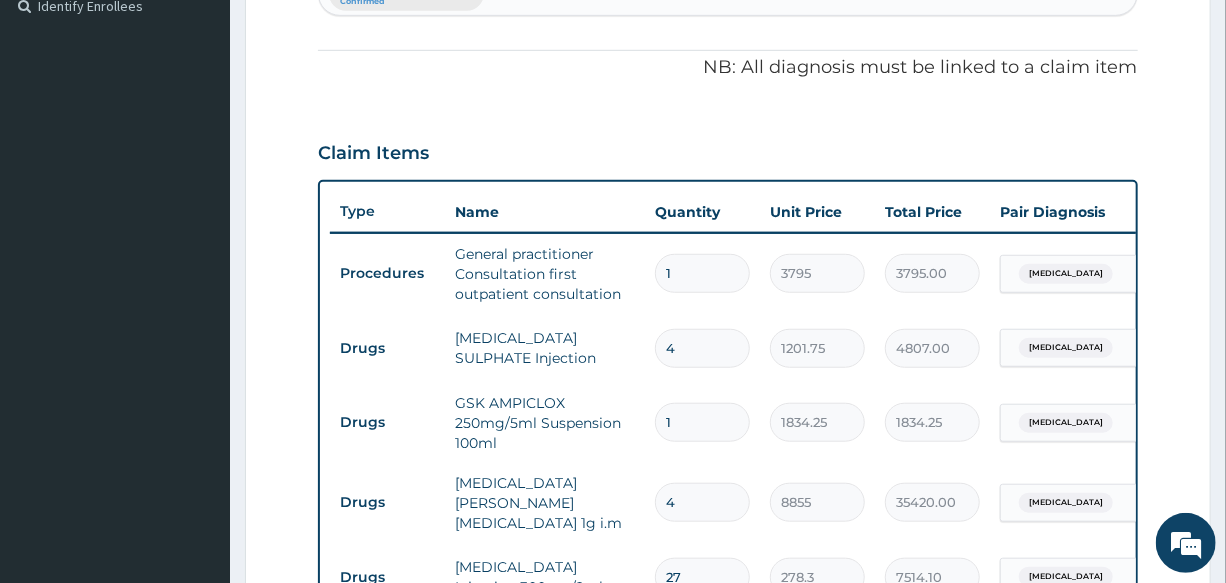 type on "0.00" 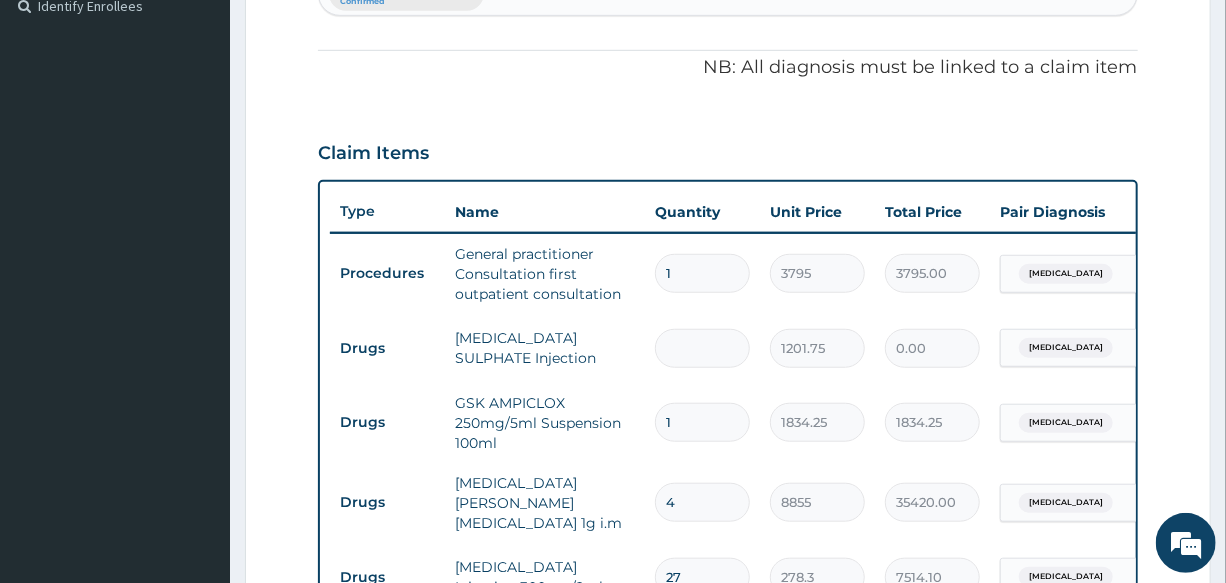 type on "1" 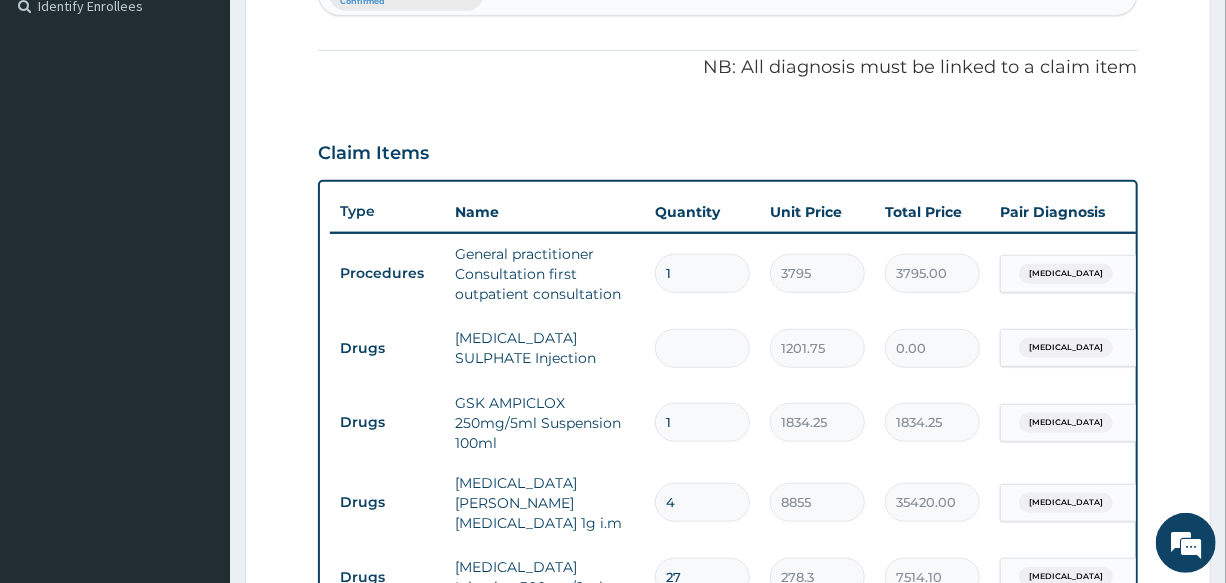 type on "1201.75" 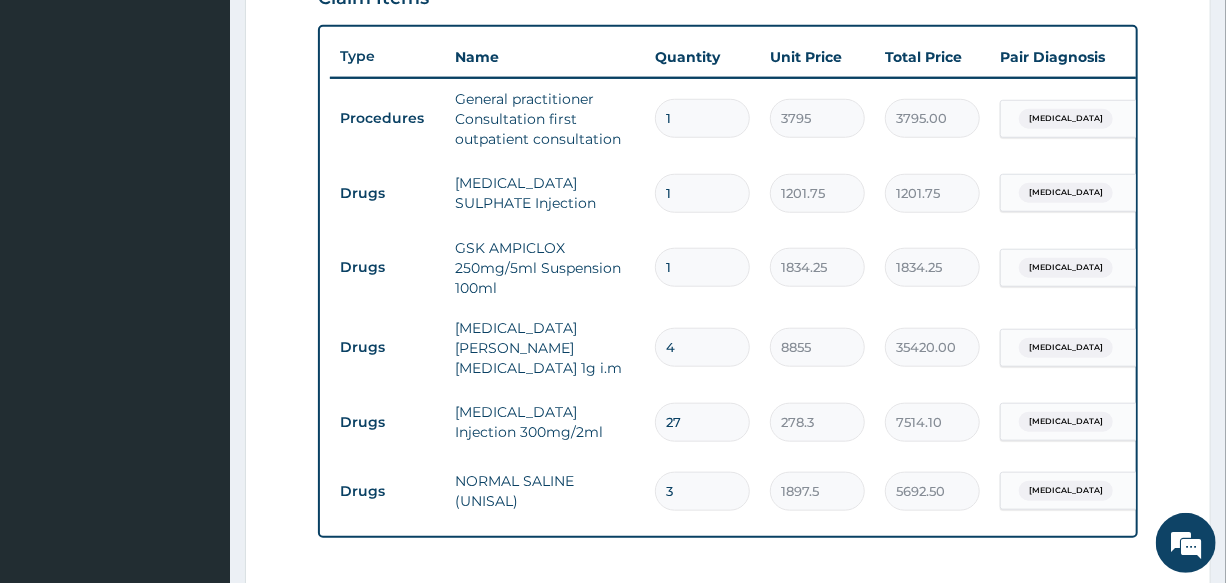 scroll, scrollTop: 801, scrollLeft: 0, axis: vertical 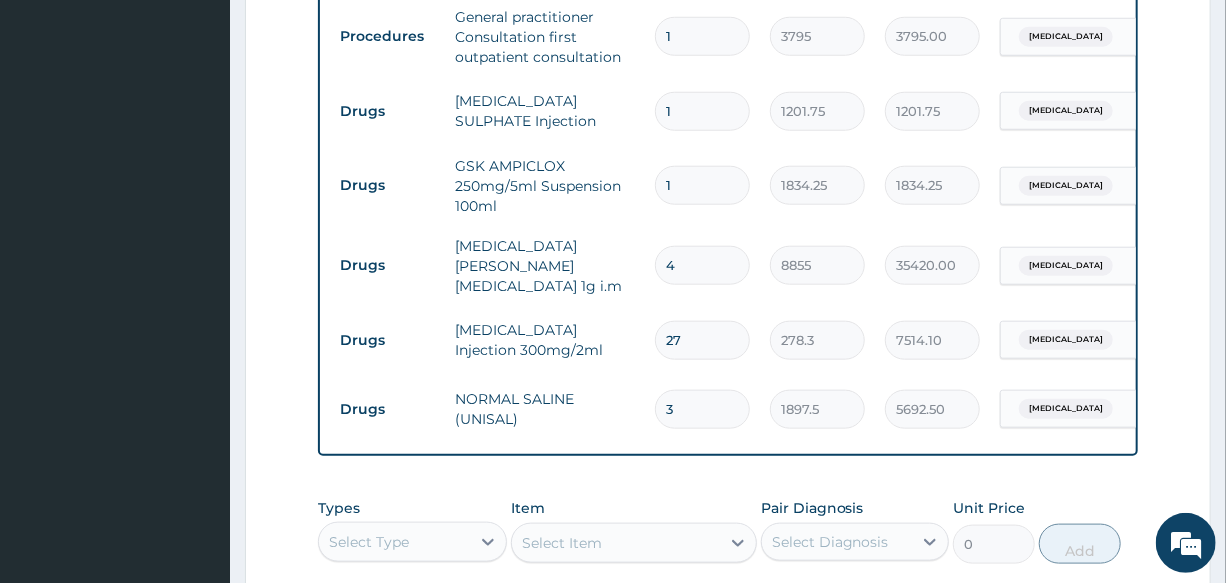 type 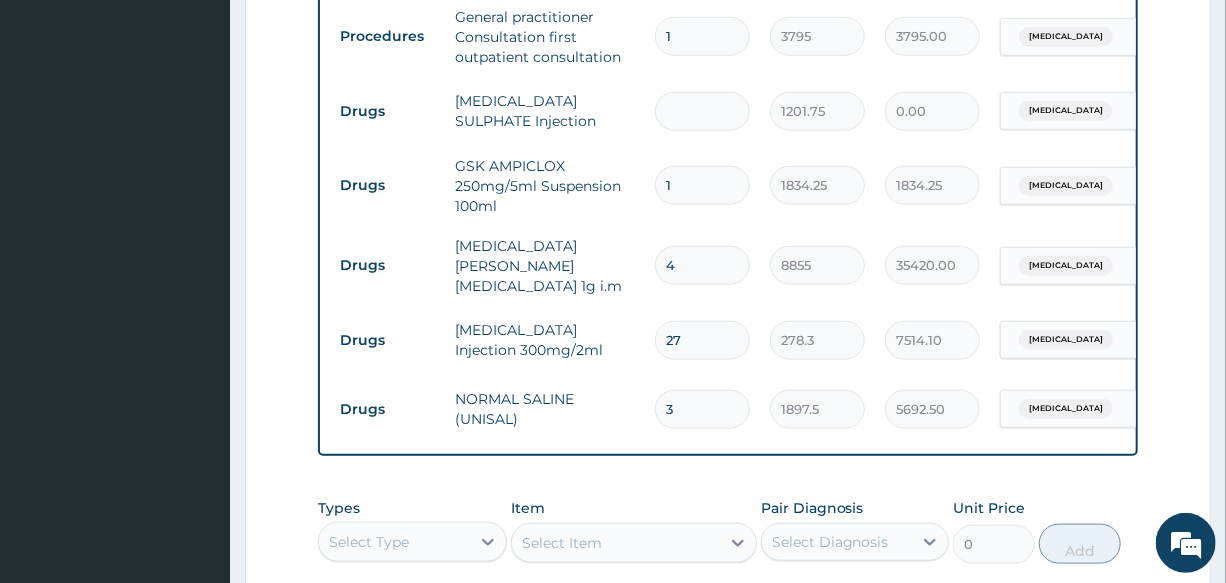 type on "2" 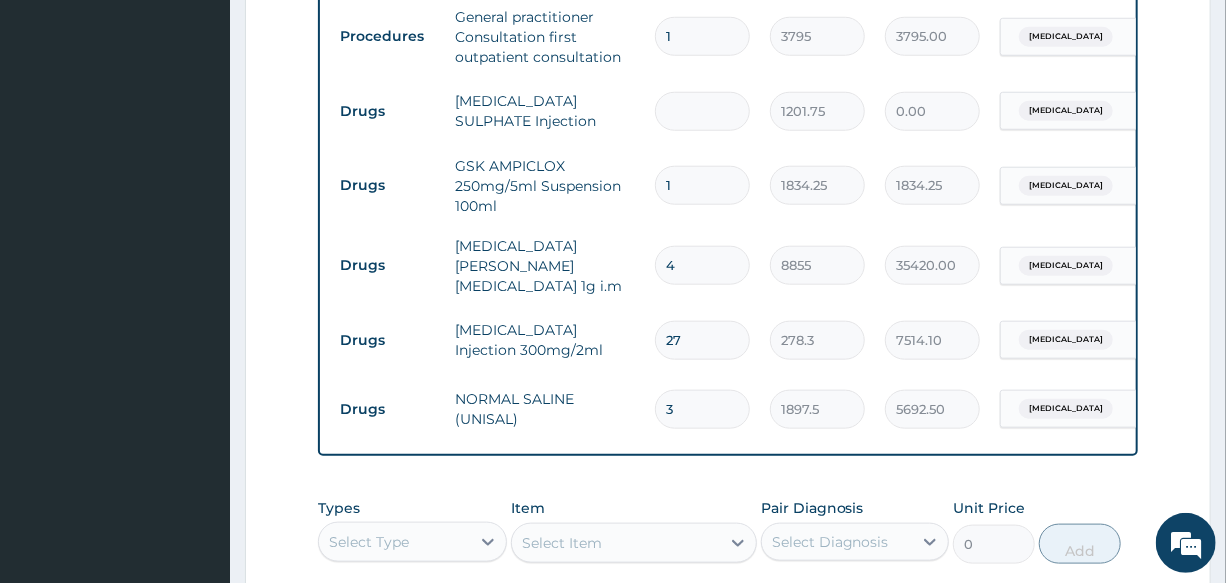 type on "2403.50" 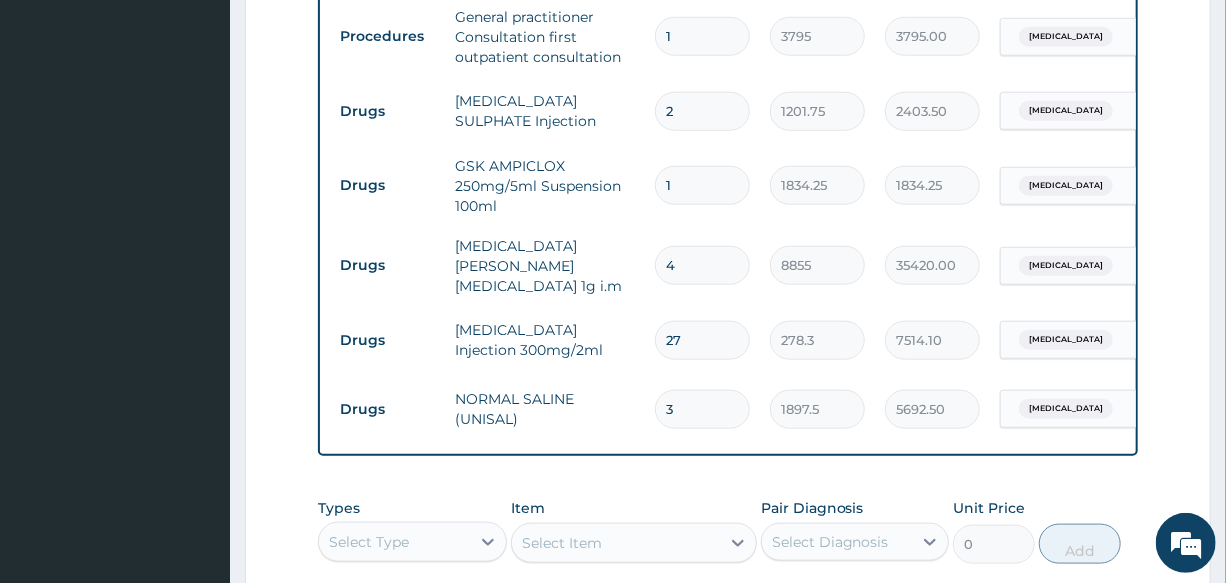 type on "2" 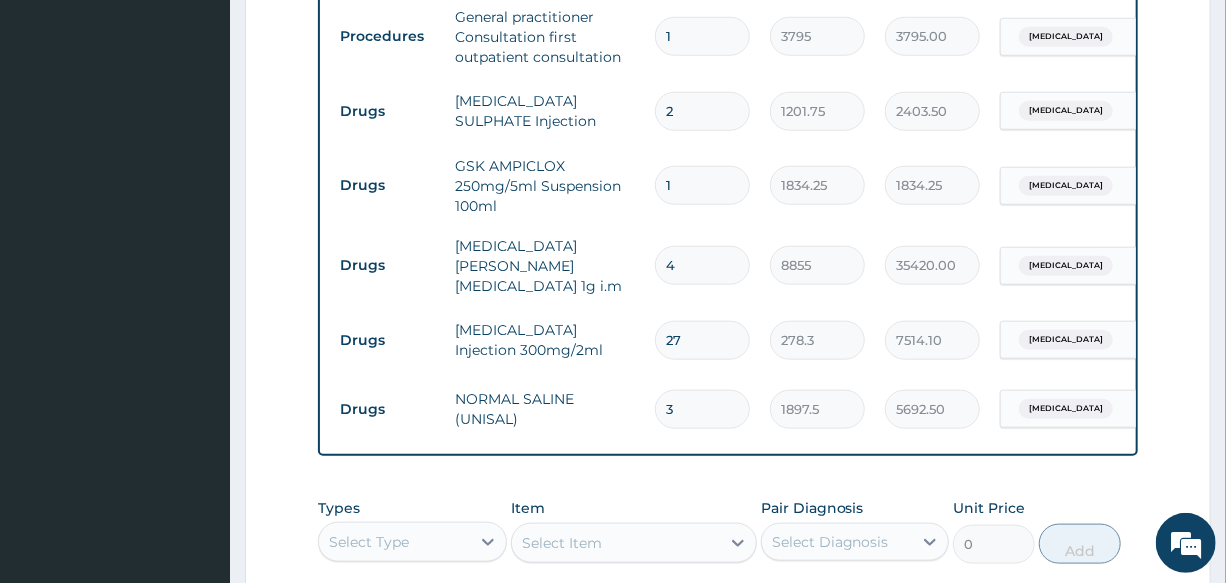 type 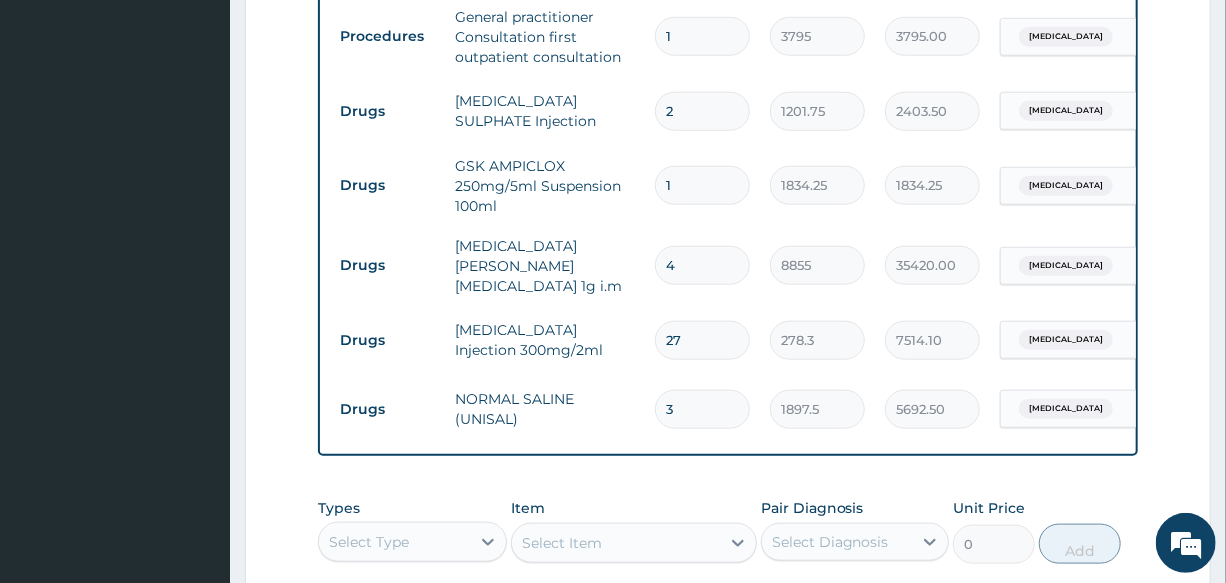 type on "0.00" 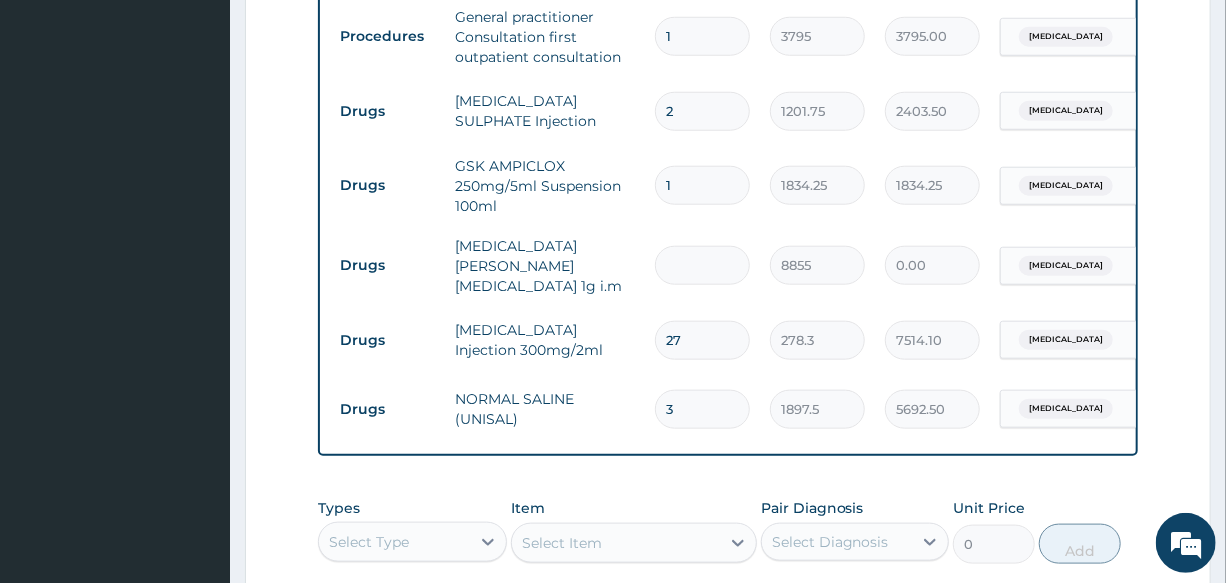 type on "2" 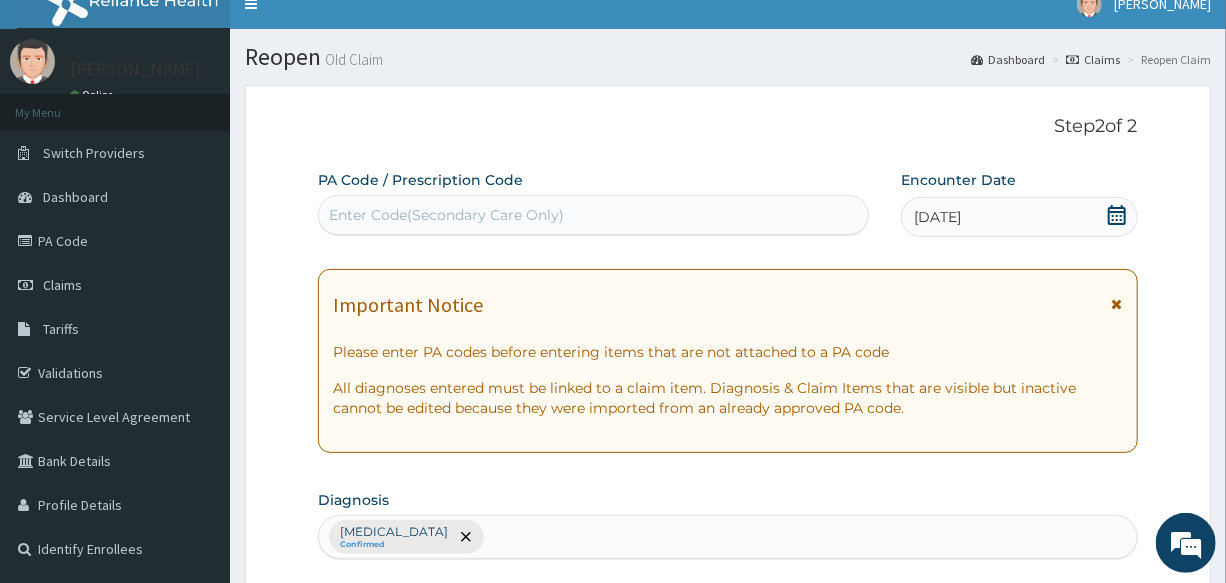 scroll, scrollTop: 0, scrollLeft: 0, axis: both 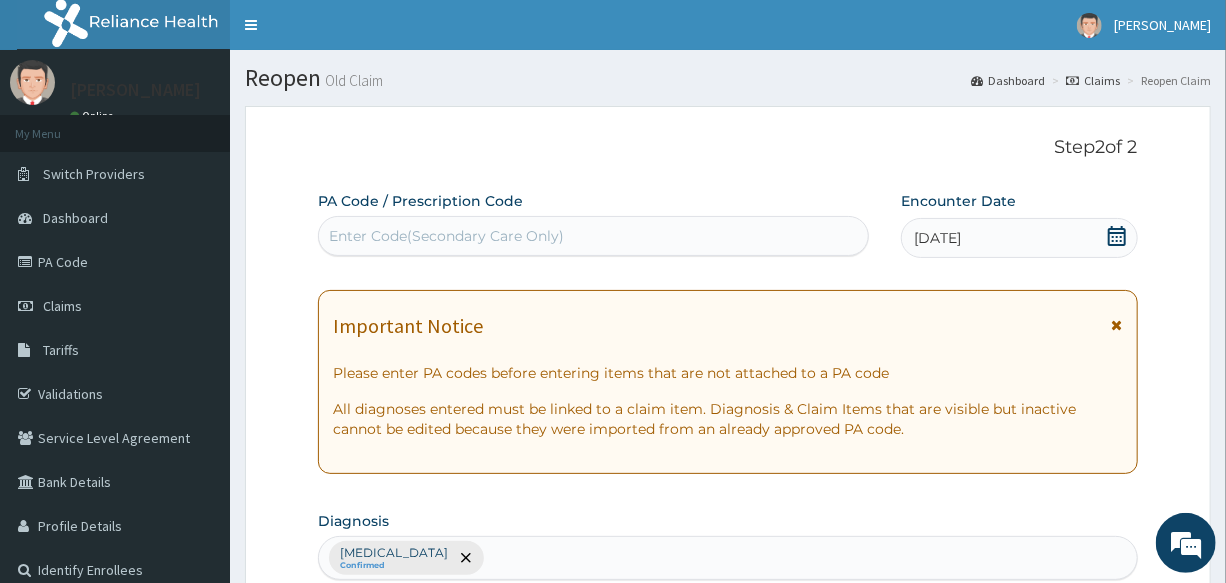 type on "2" 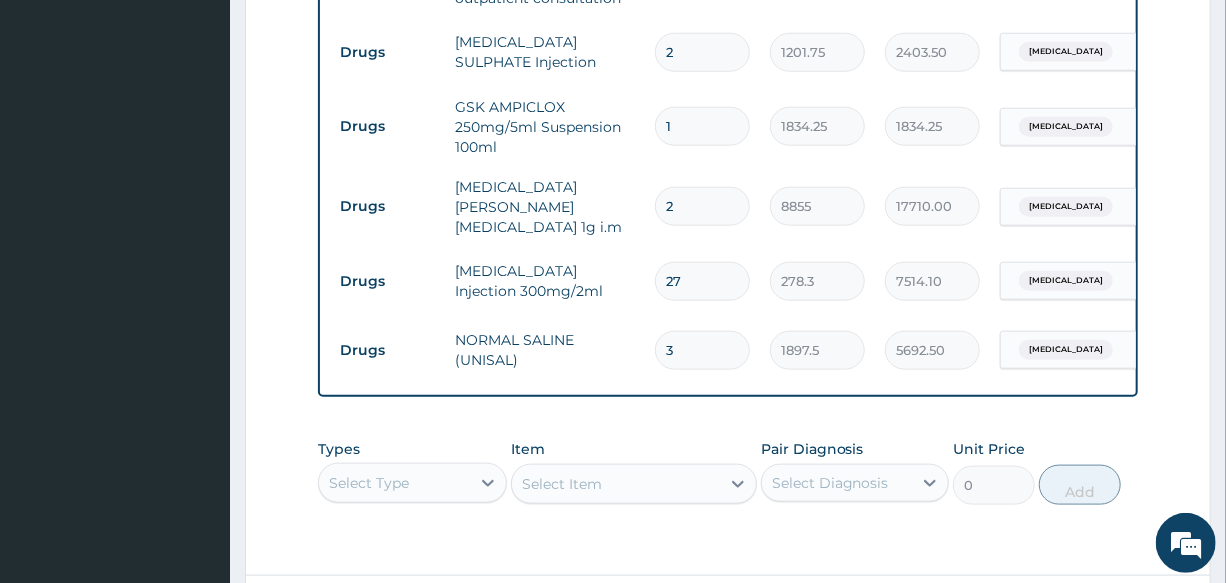 scroll, scrollTop: 1036, scrollLeft: 0, axis: vertical 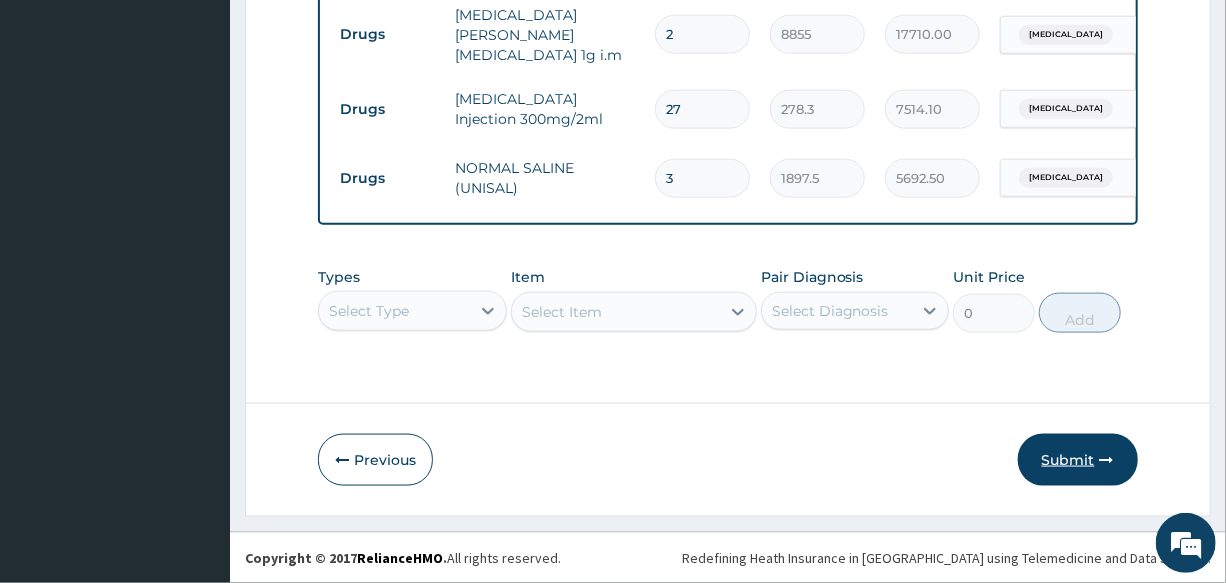 click on "Submit" at bounding box center [1078, 460] 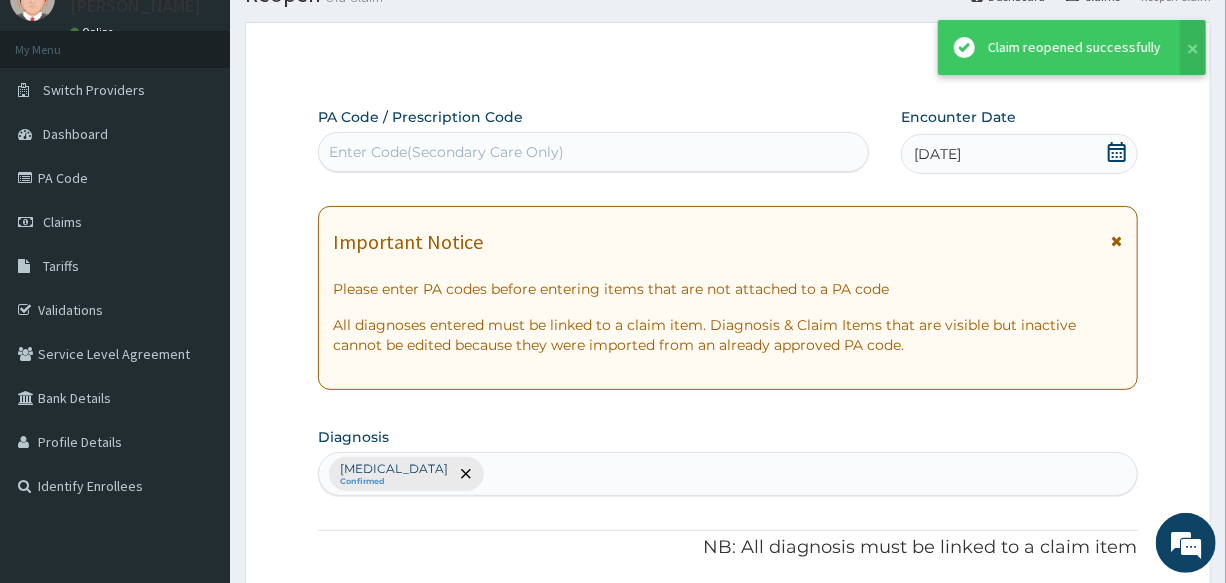 scroll, scrollTop: 1036, scrollLeft: 0, axis: vertical 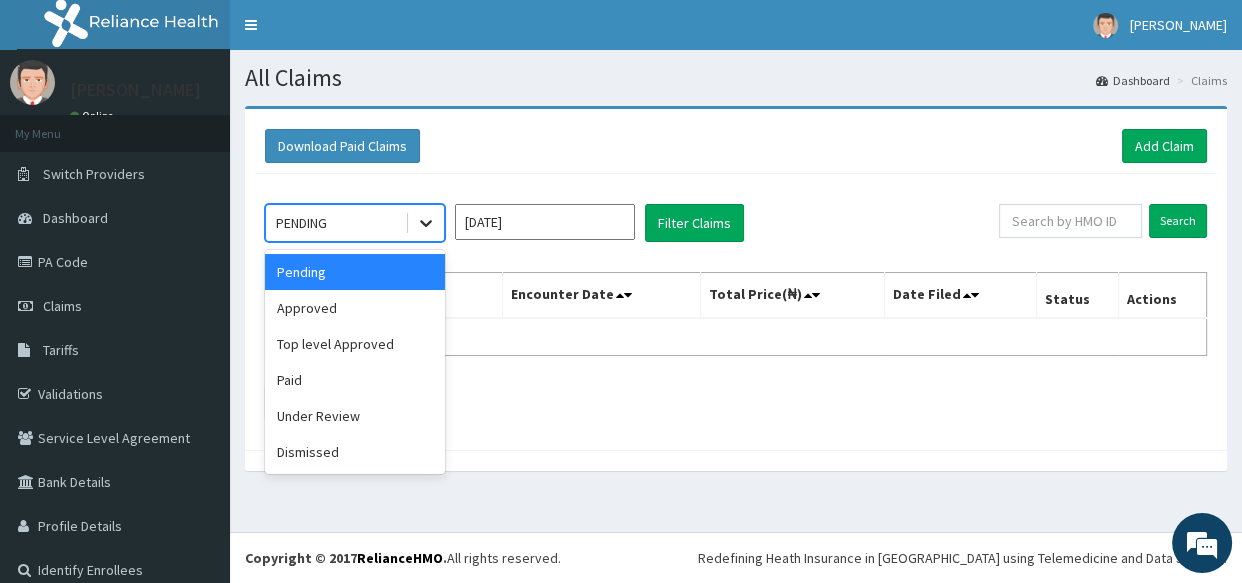 click 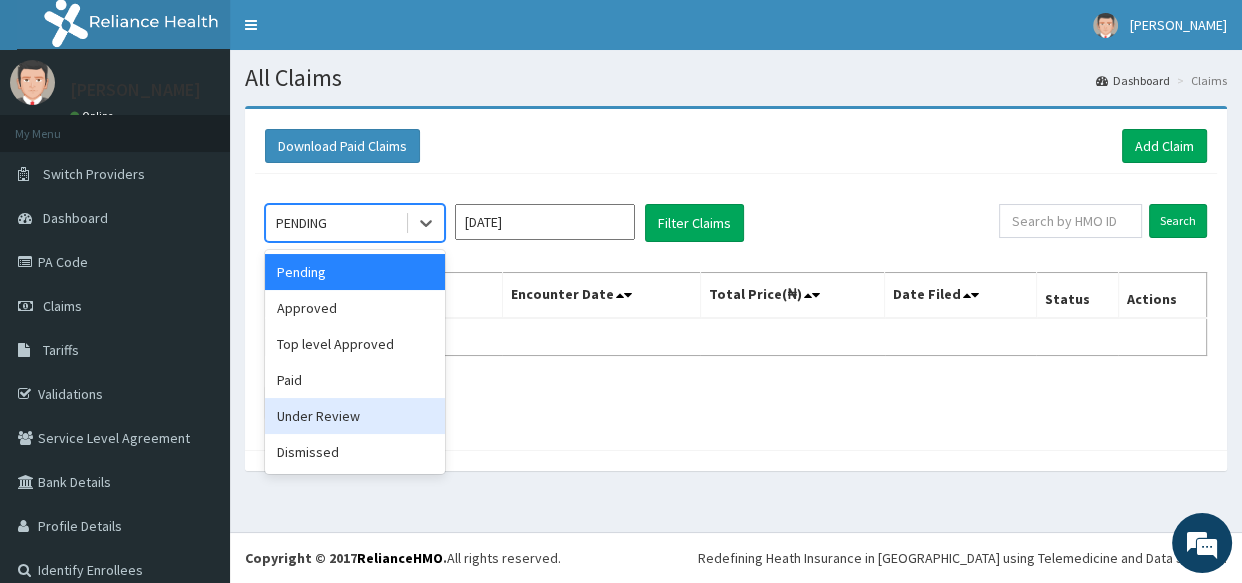 click on "Under Review" at bounding box center [355, 416] 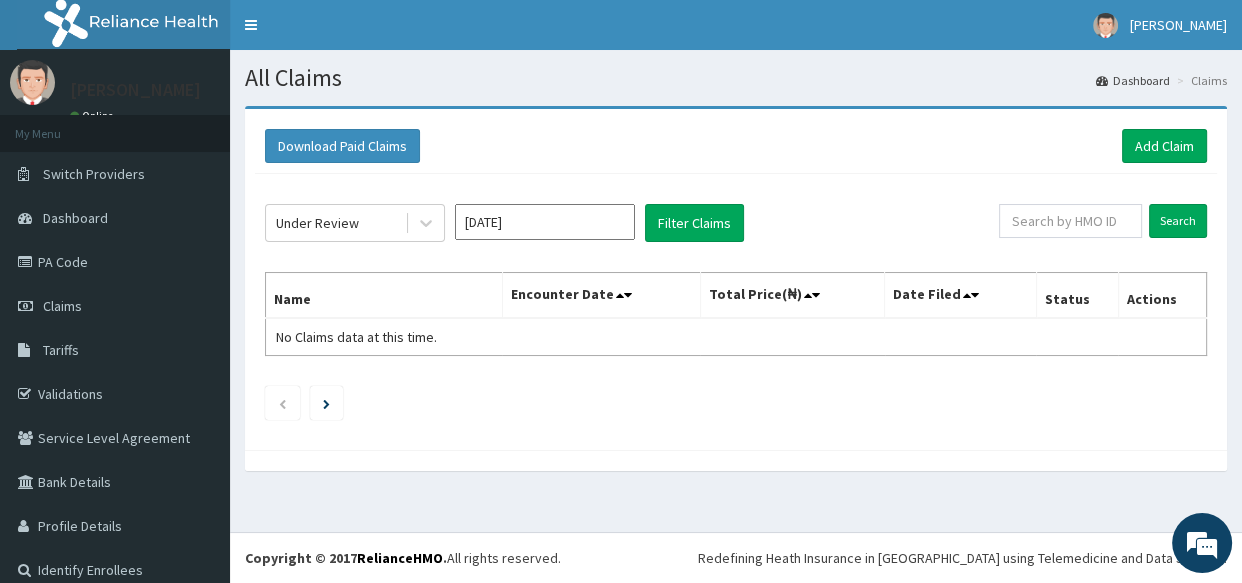 click on "[DATE]" at bounding box center [545, 223] 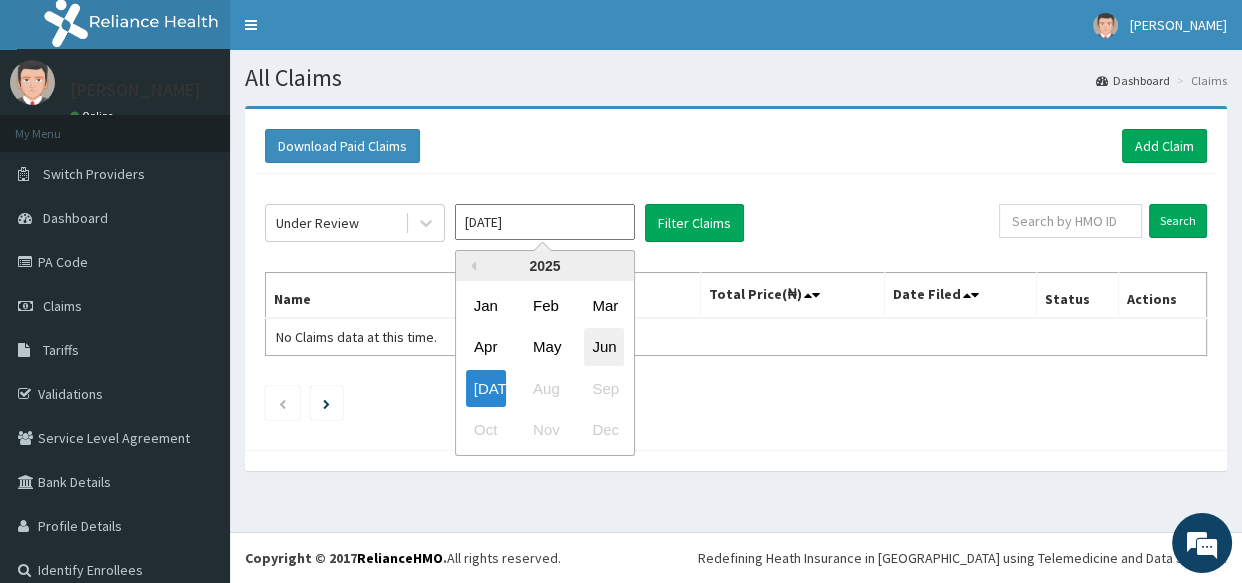 click on "Jun" at bounding box center [604, 347] 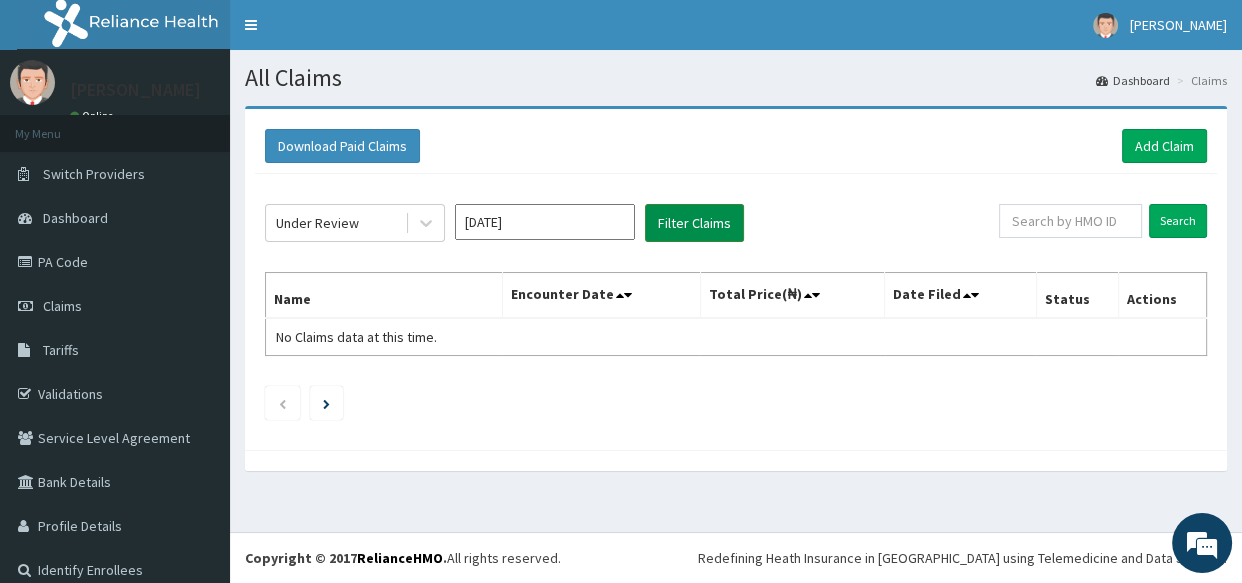 click on "Filter Claims" at bounding box center (694, 223) 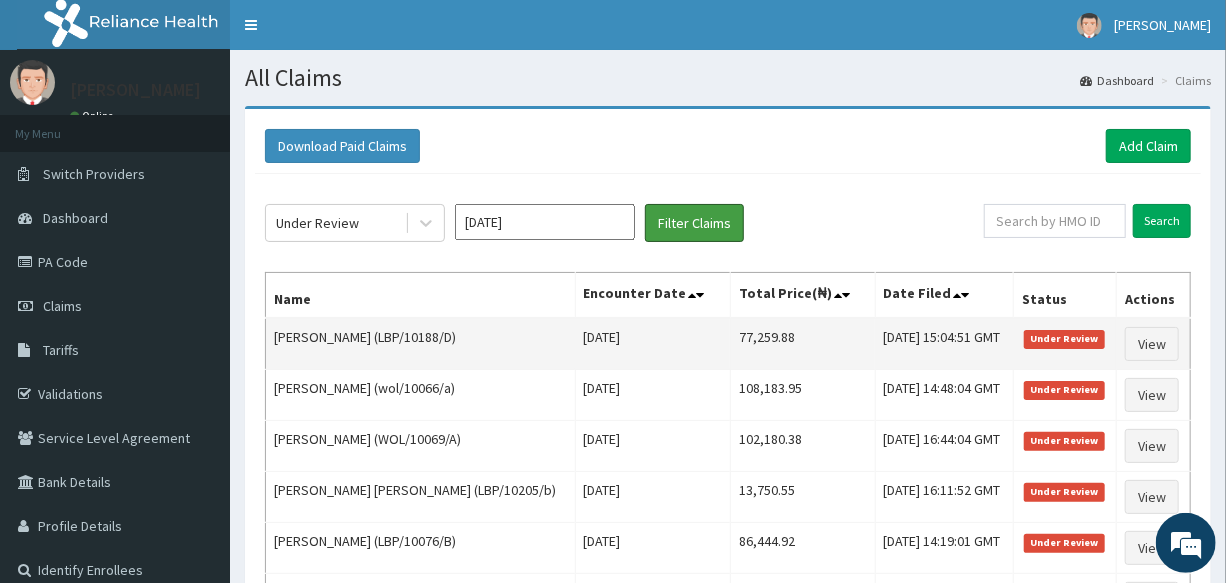 scroll, scrollTop: 0, scrollLeft: 0, axis: both 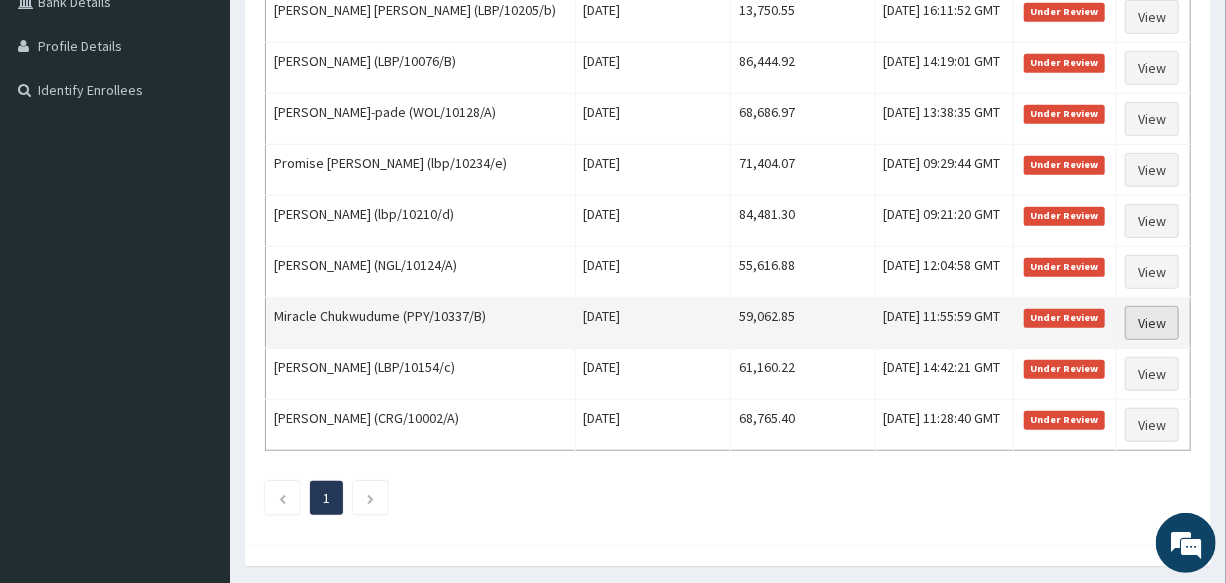click on "View" at bounding box center (1152, 323) 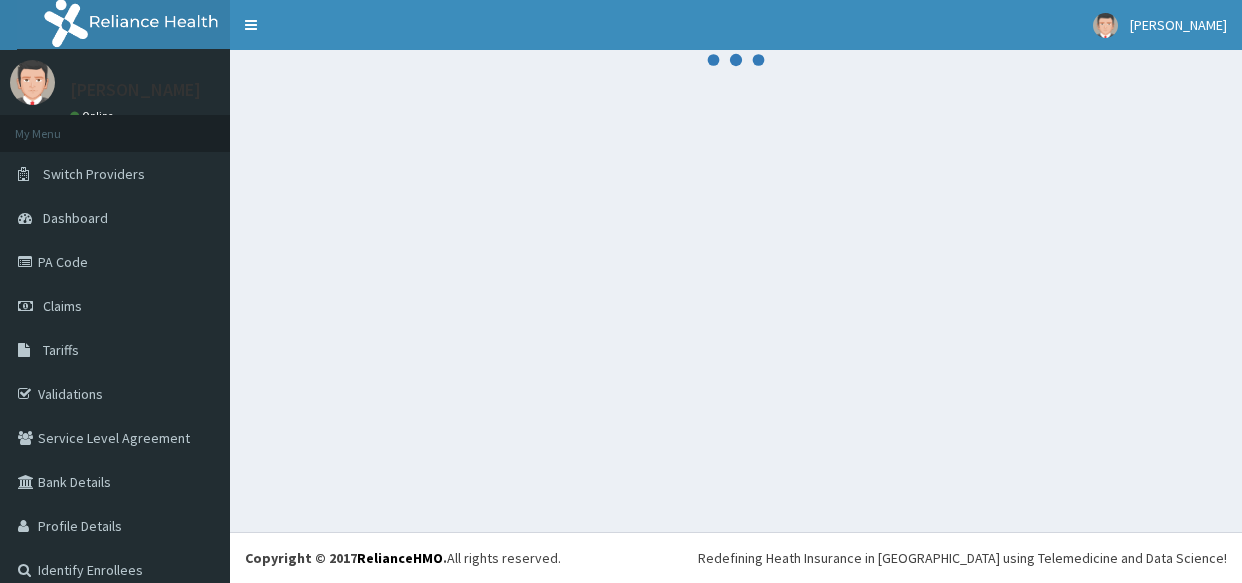 scroll, scrollTop: 0, scrollLeft: 0, axis: both 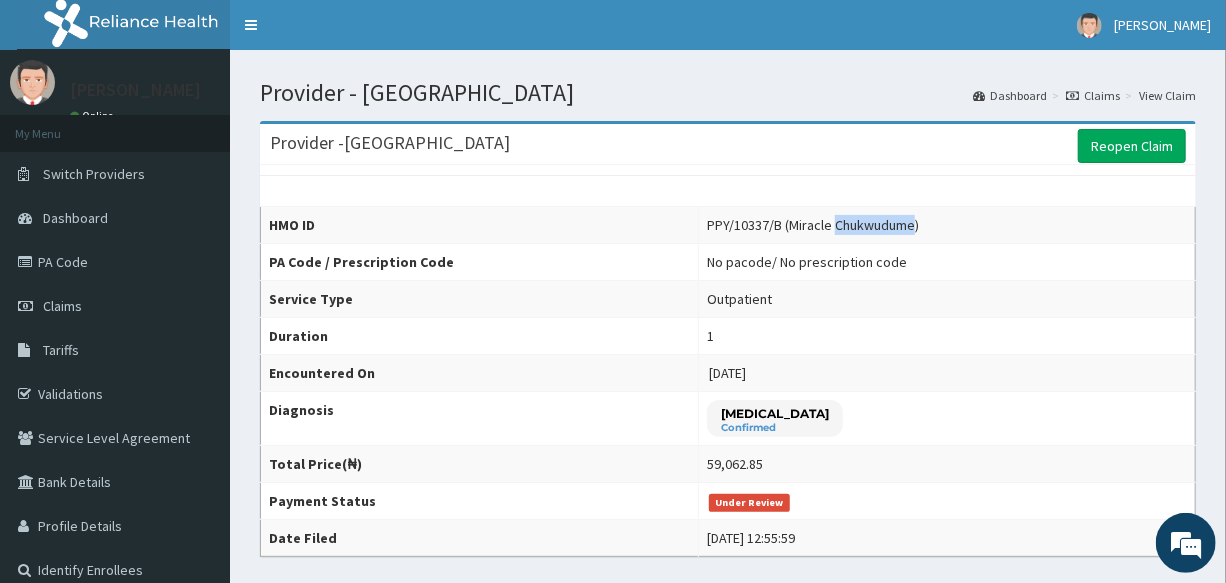 drag, startPoint x: 817, startPoint y: 221, endPoint x: 894, endPoint y: 223, distance: 77.02597 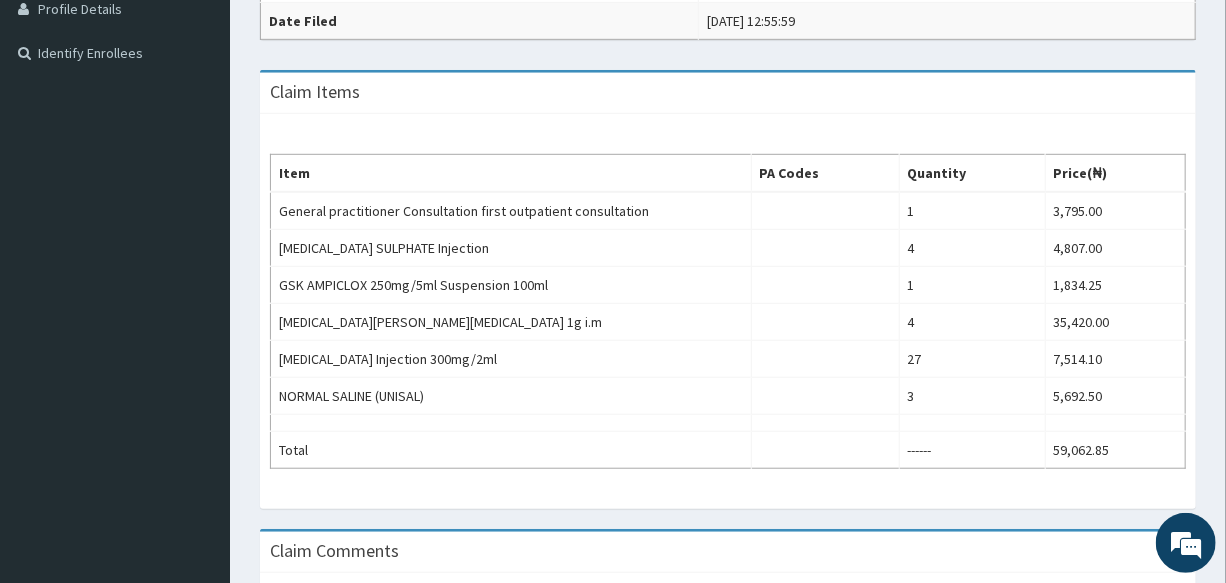 scroll, scrollTop: 514, scrollLeft: 0, axis: vertical 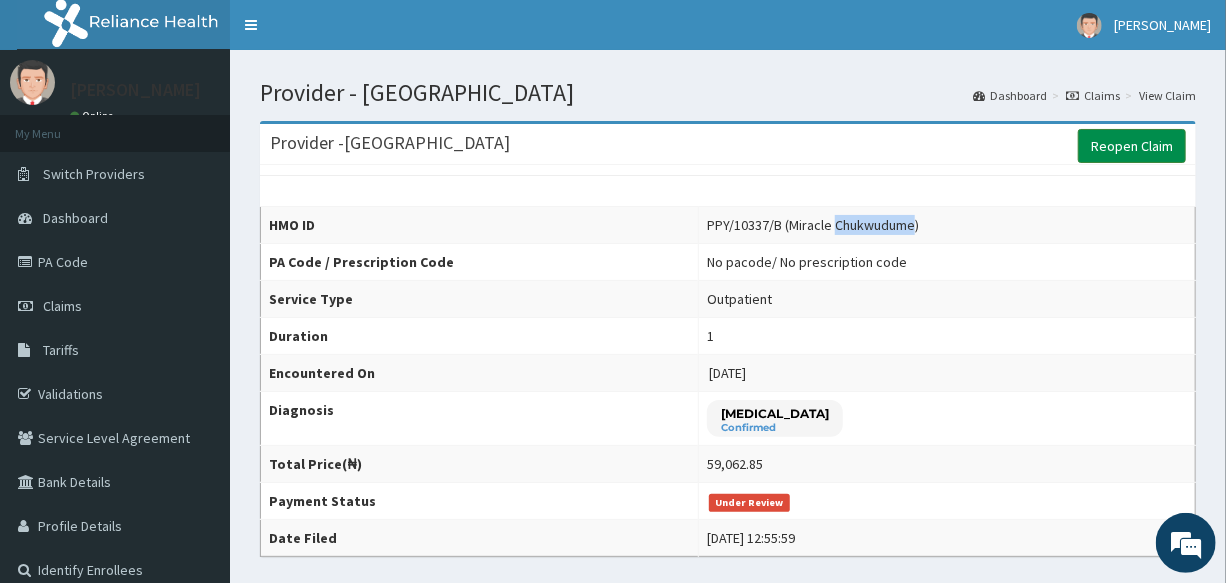 click on "Reopen Claim" at bounding box center (1132, 146) 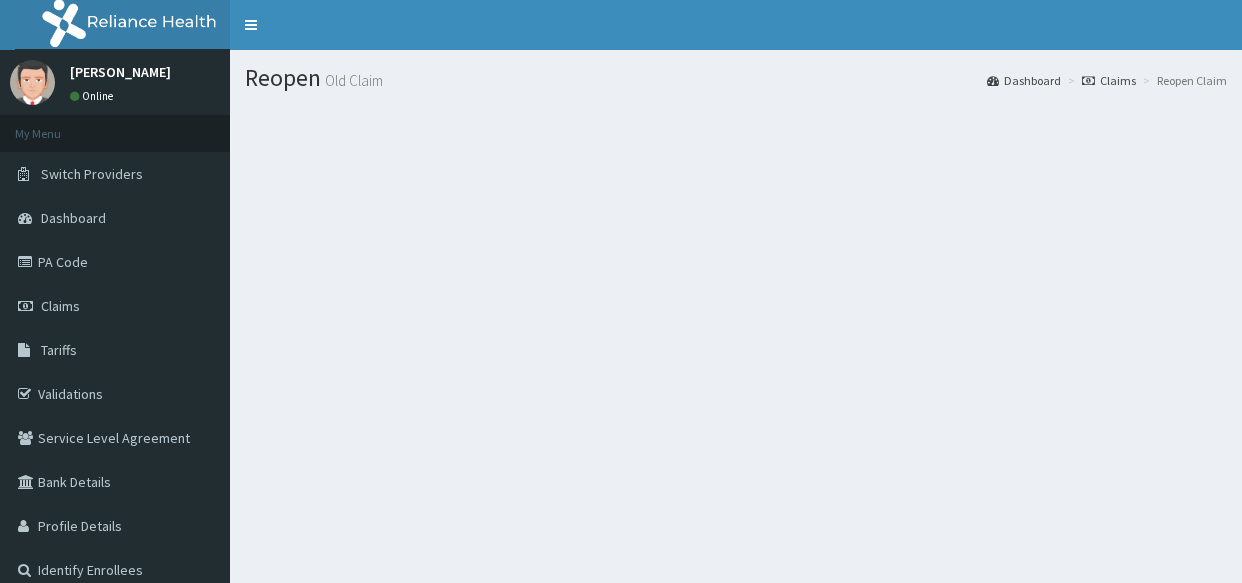 scroll, scrollTop: 0, scrollLeft: 0, axis: both 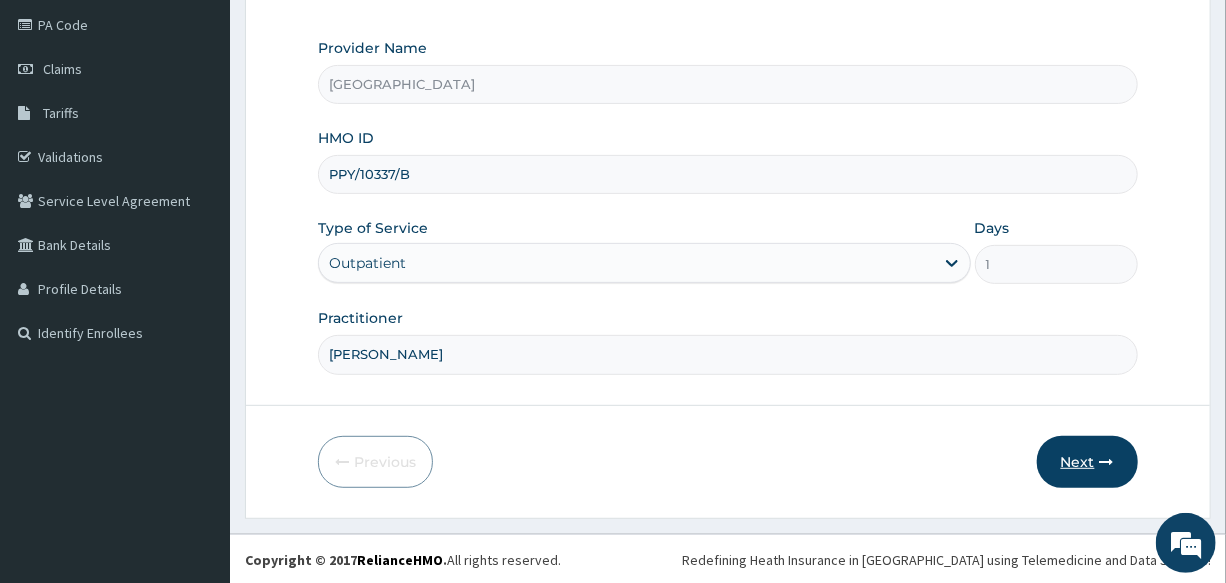 click on "Next" at bounding box center [1087, 462] 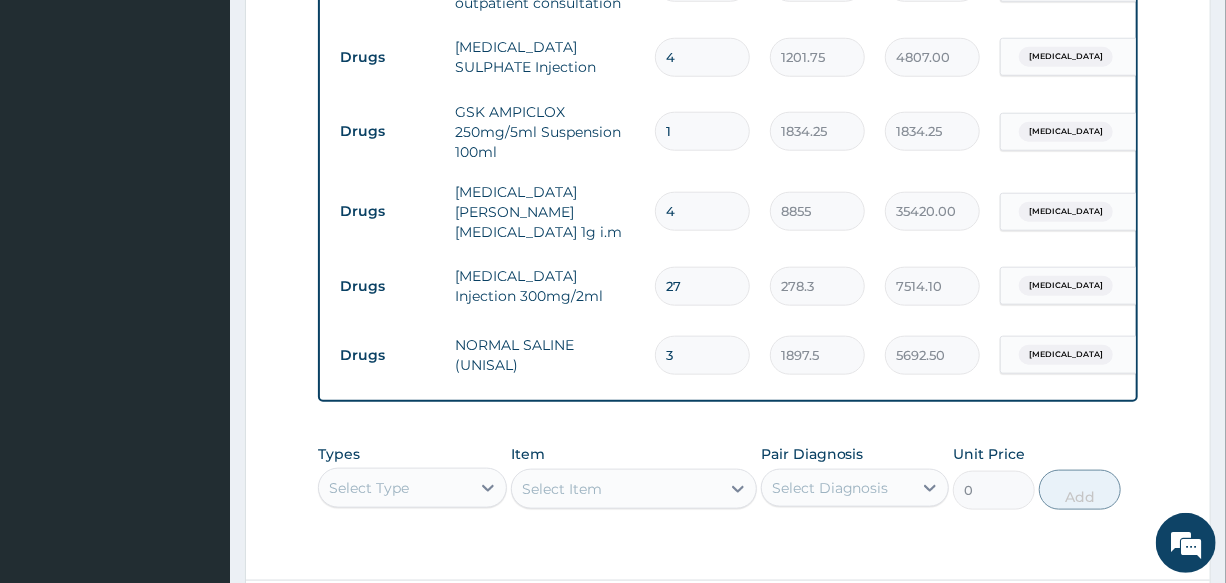scroll, scrollTop: 879, scrollLeft: 0, axis: vertical 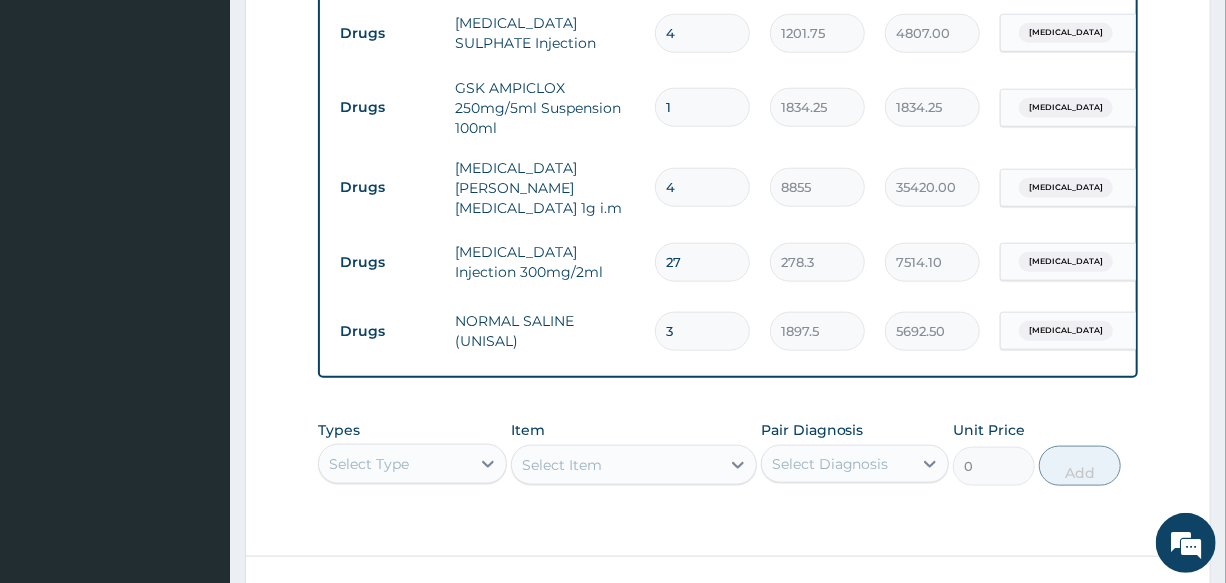 click on "4" at bounding box center [702, 187] 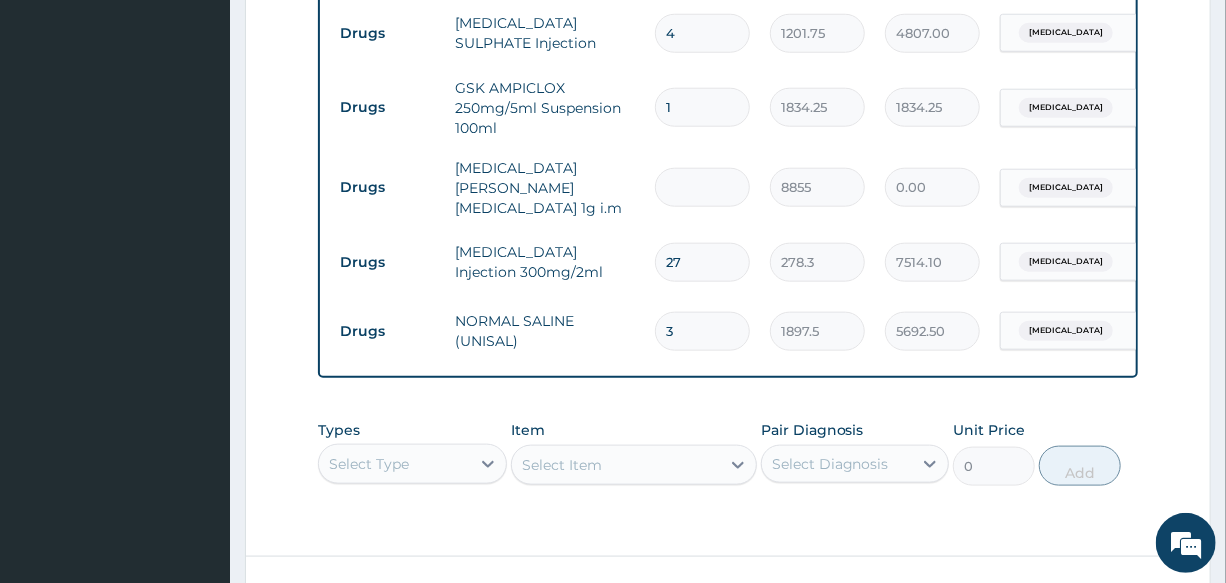 type on "2" 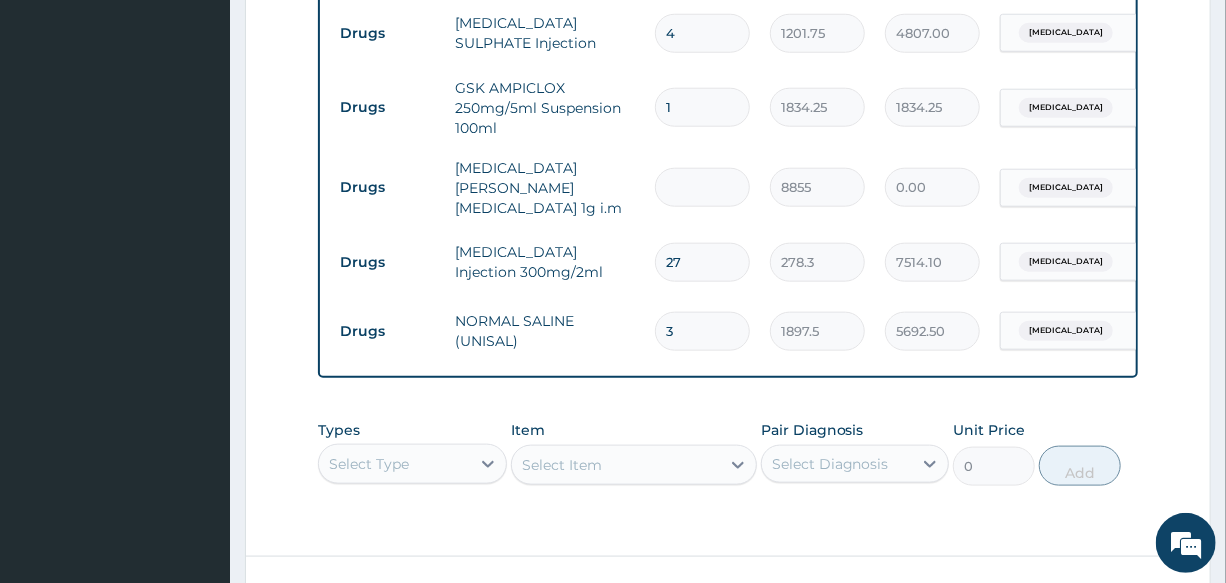 type on "17710.00" 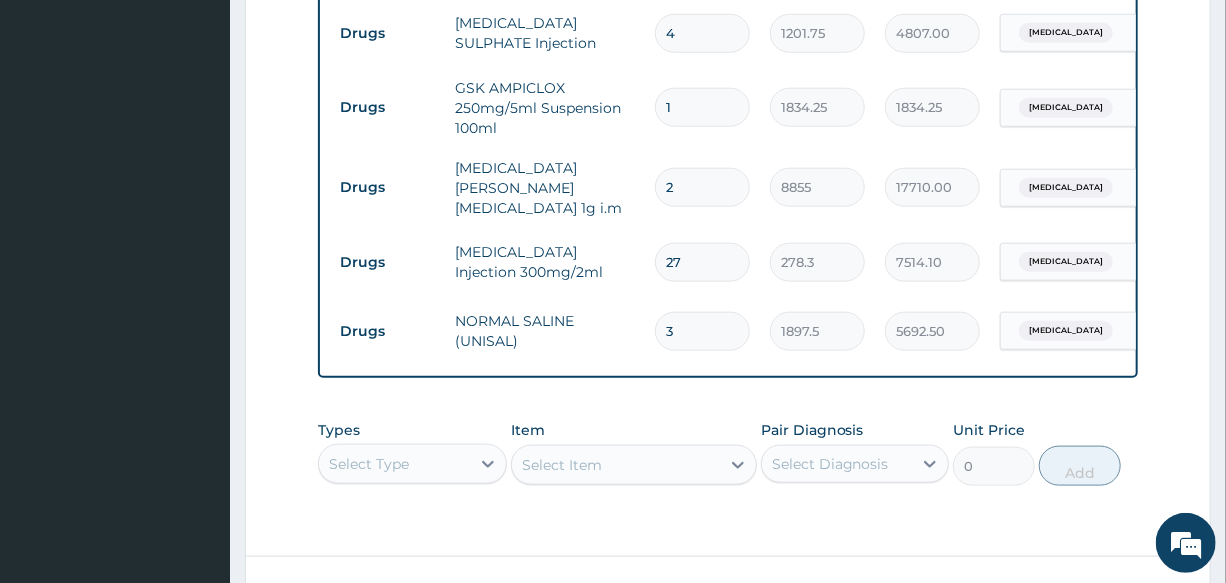 type on "2" 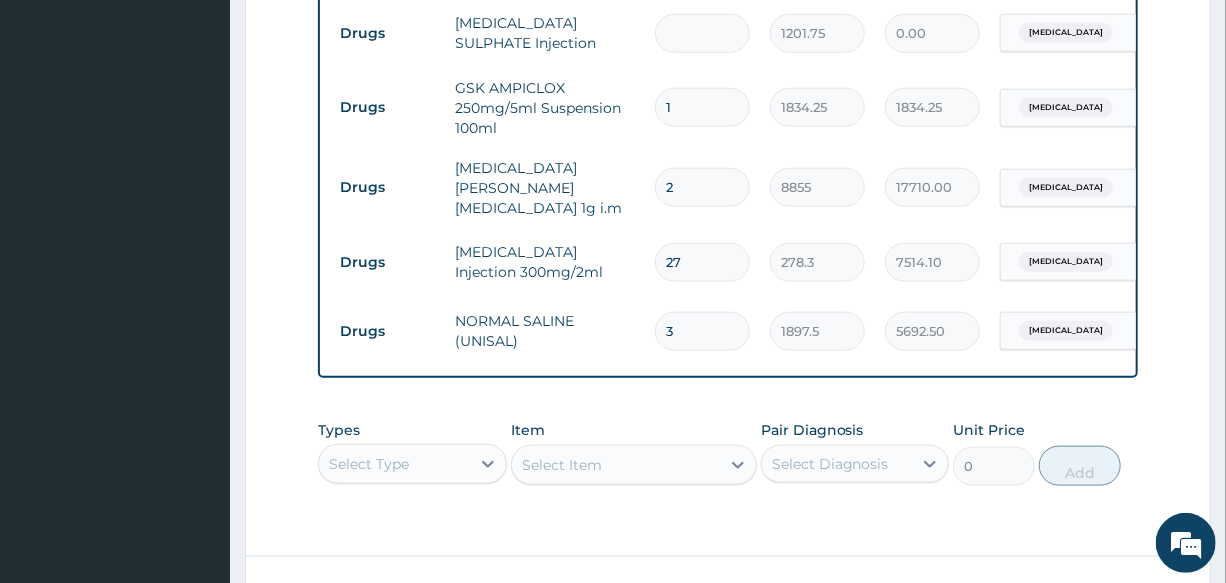 type on "2" 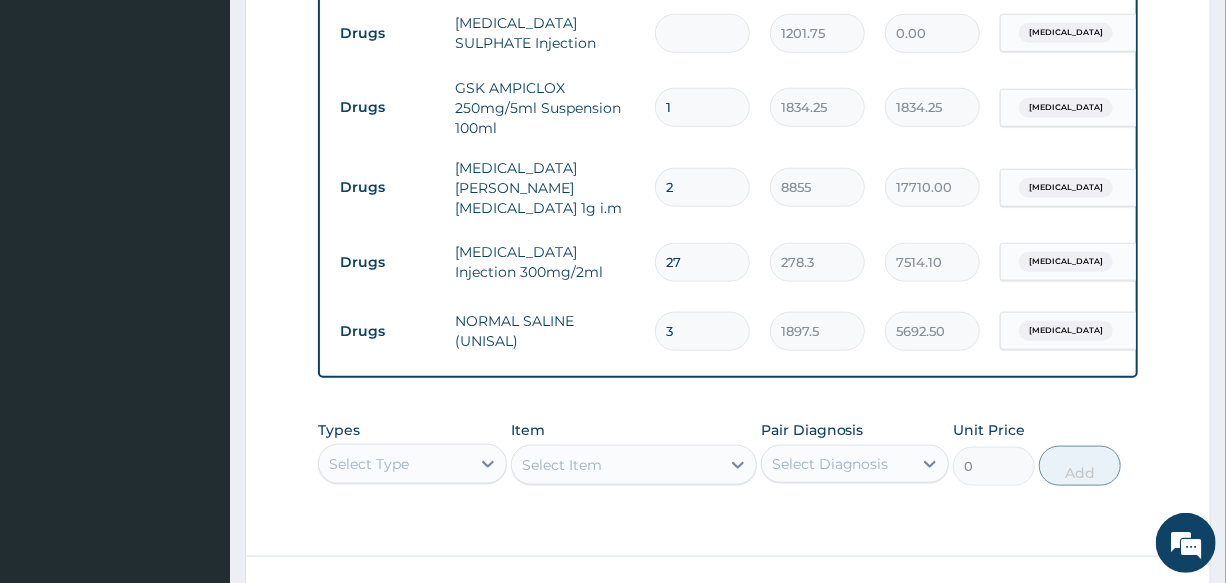 type on "2403.50" 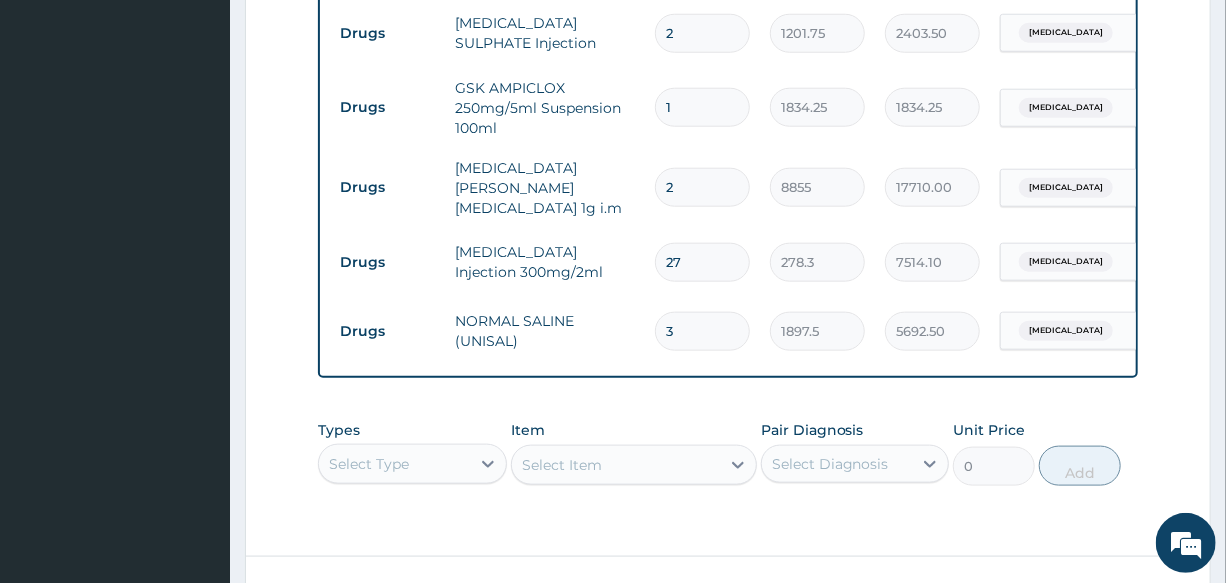 type on "2" 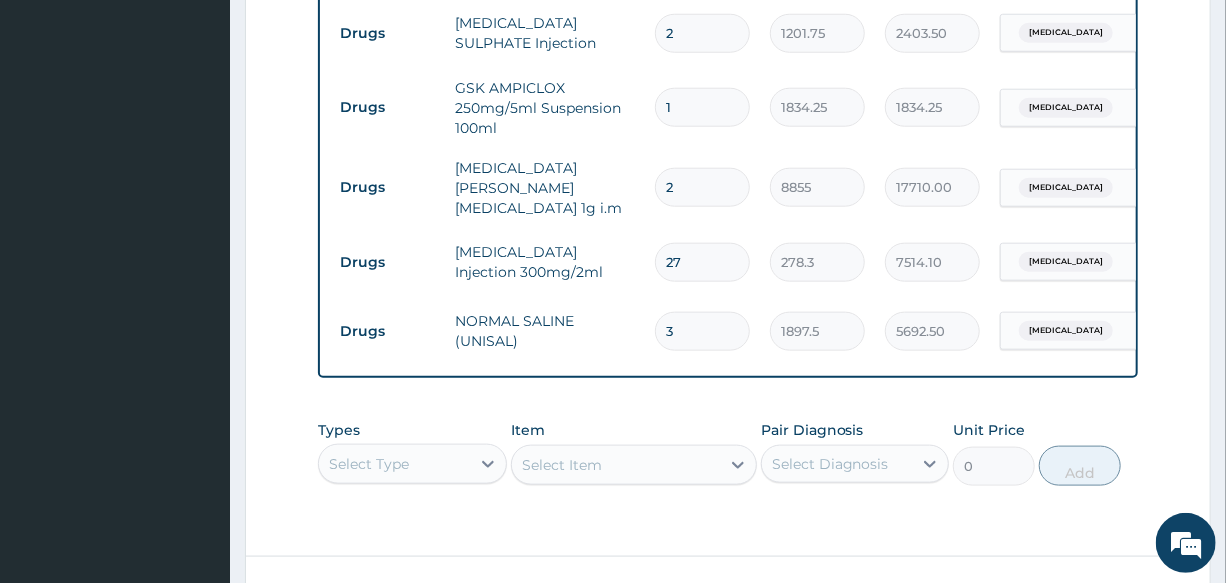 click on "27" at bounding box center (702, 262) 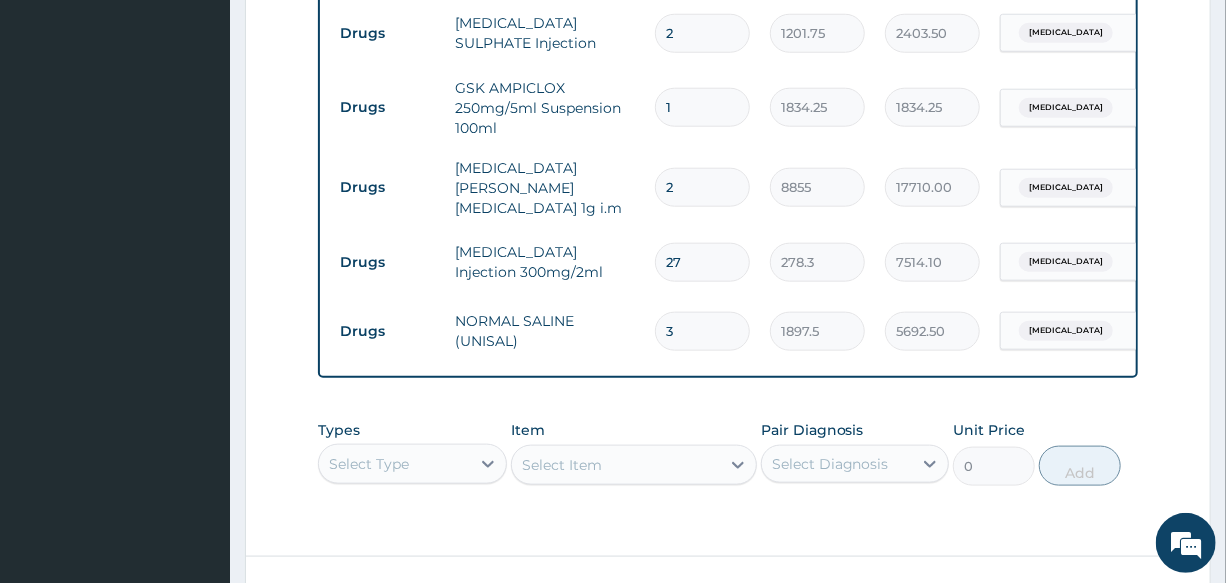 type on "2" 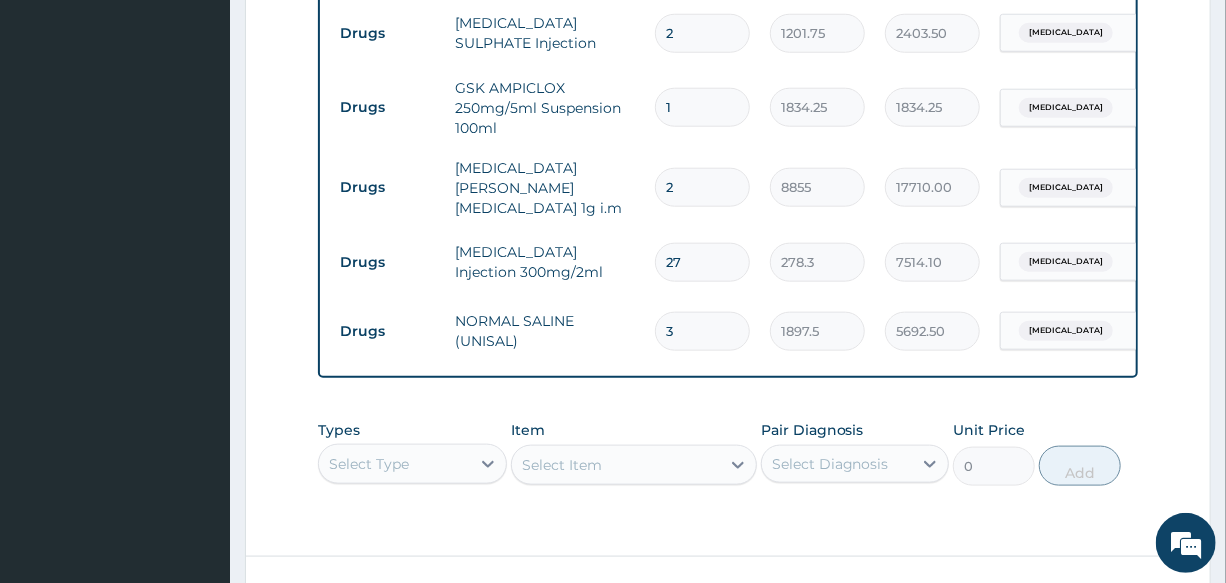 type on "556.60" 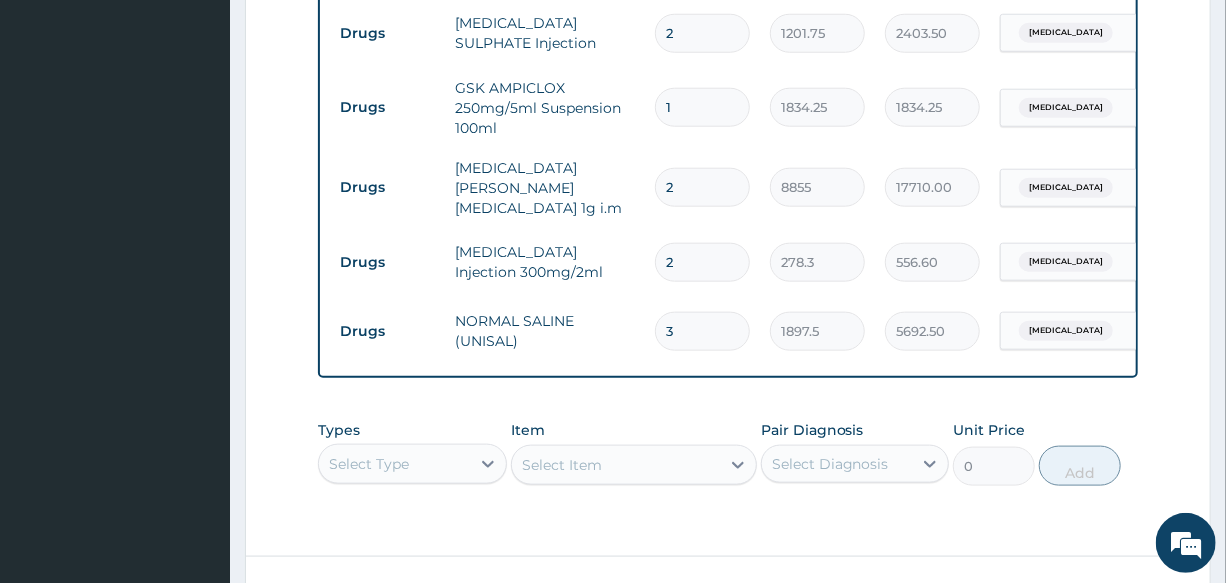 type 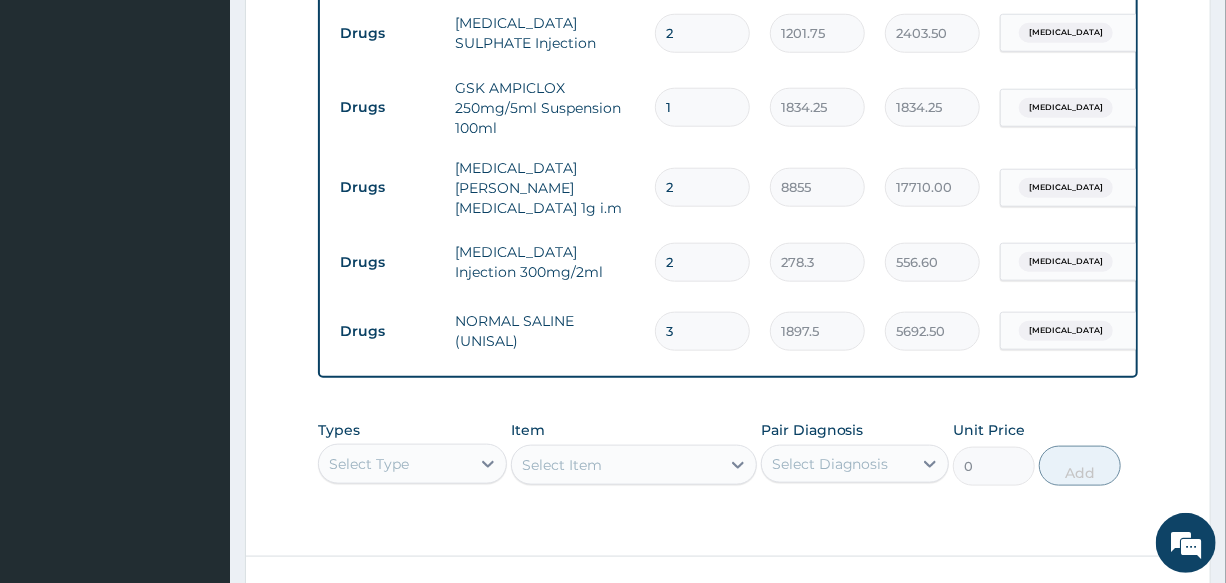 type on "0.00" 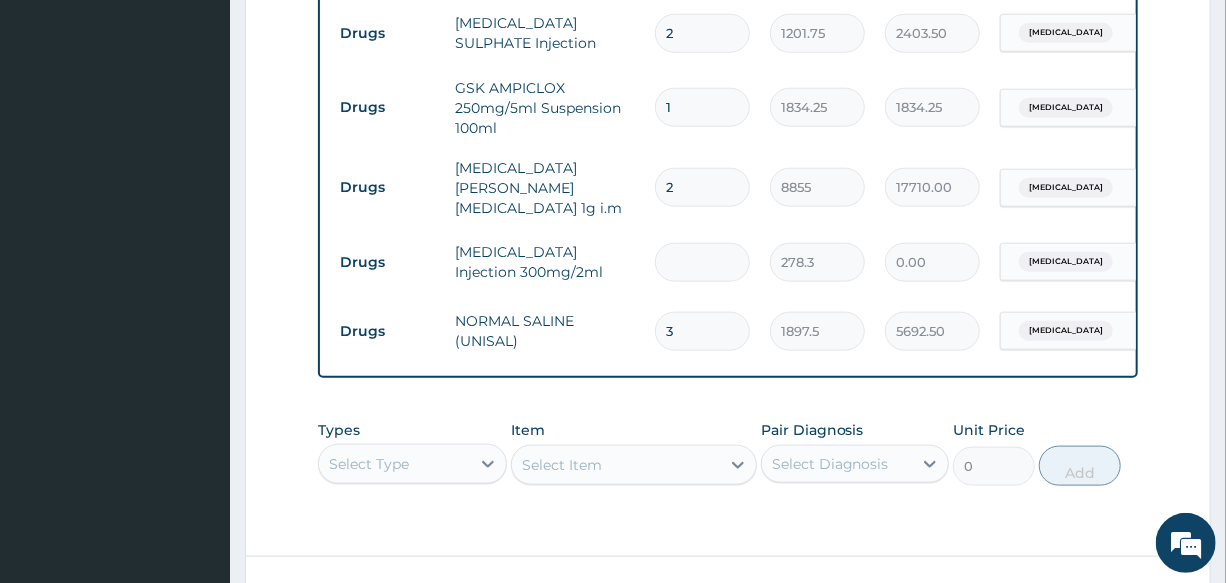 type on "2" 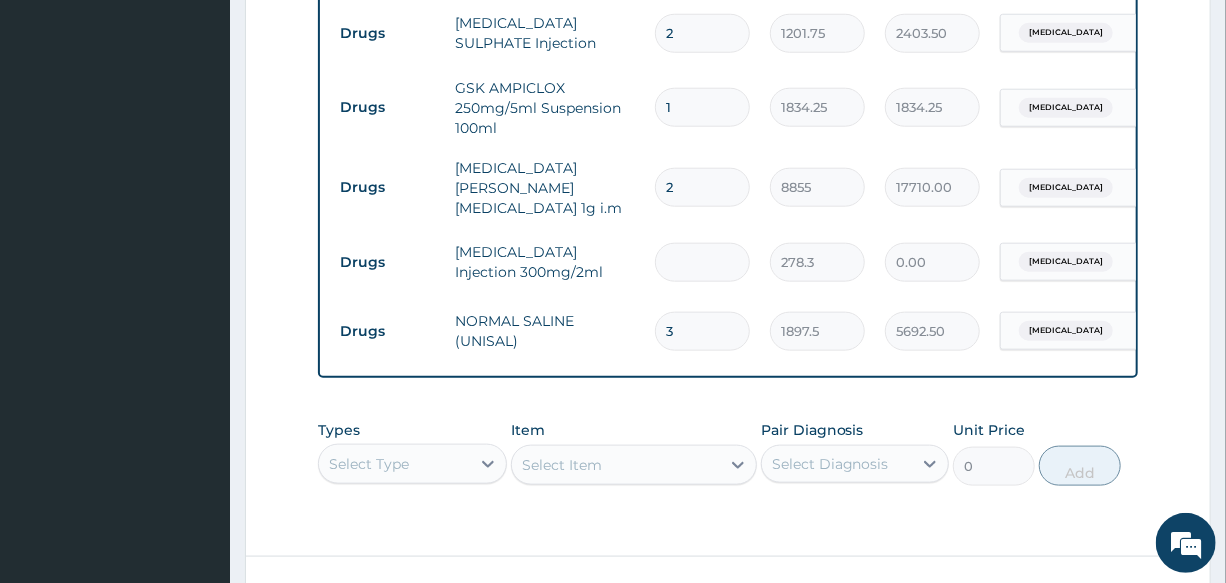 type on "556.60" 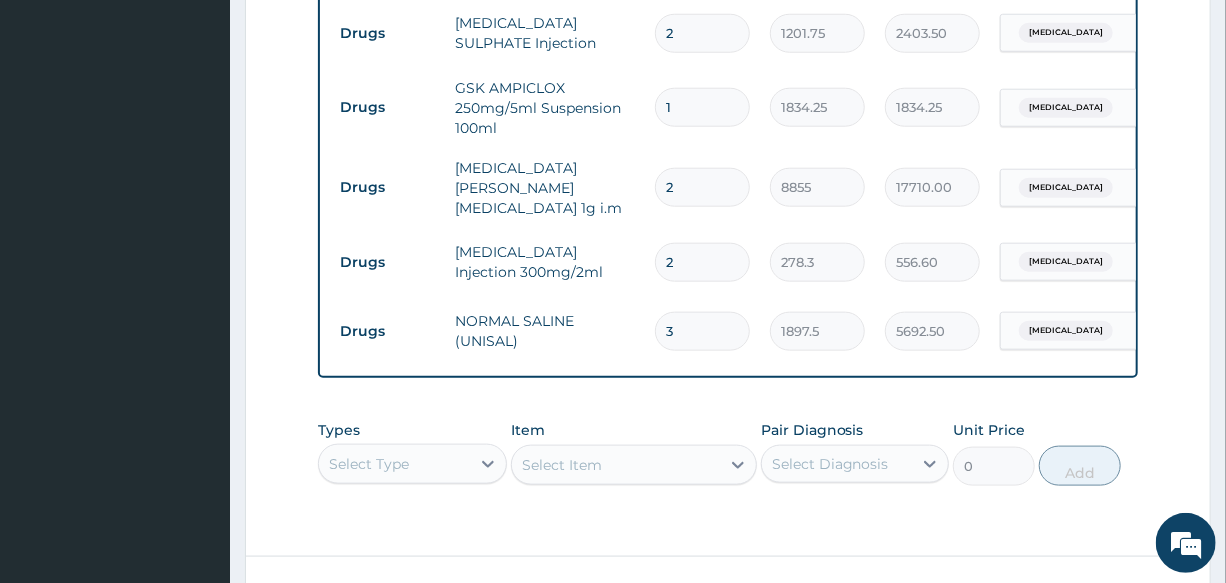 type on "27" 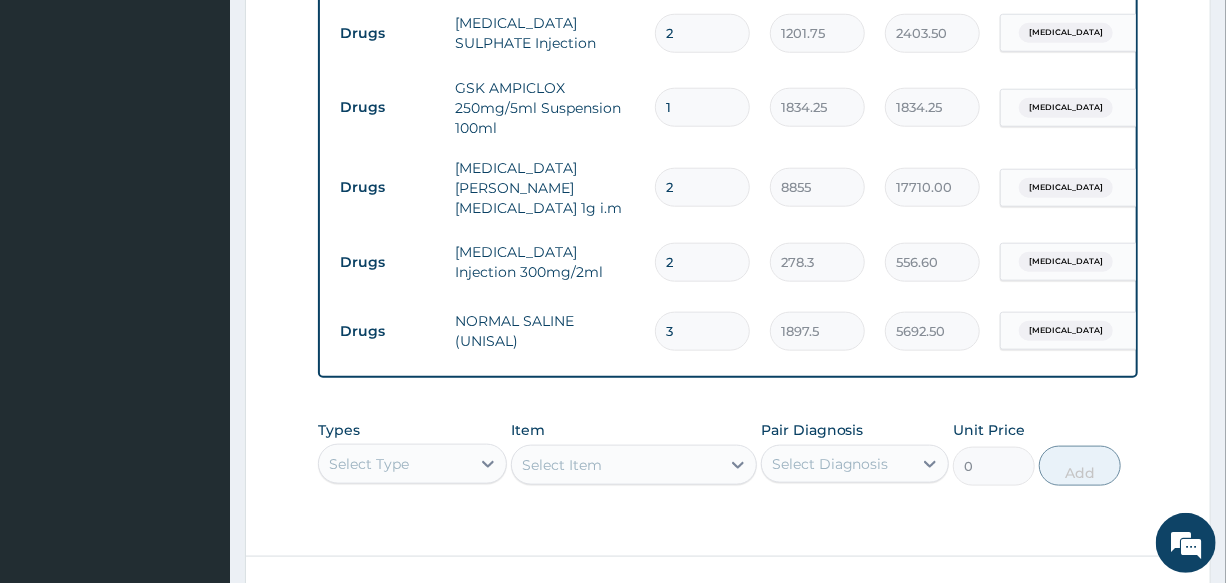 type on "7514.10" 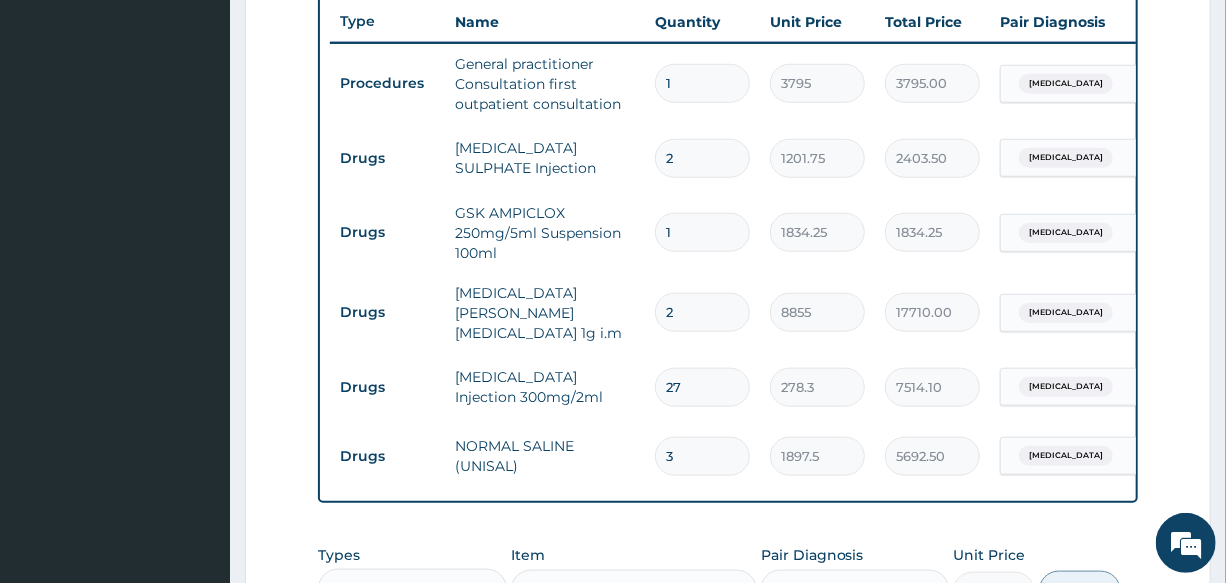 scroll, scrollTop: 909, scrollLeft: 0, axis: vertical 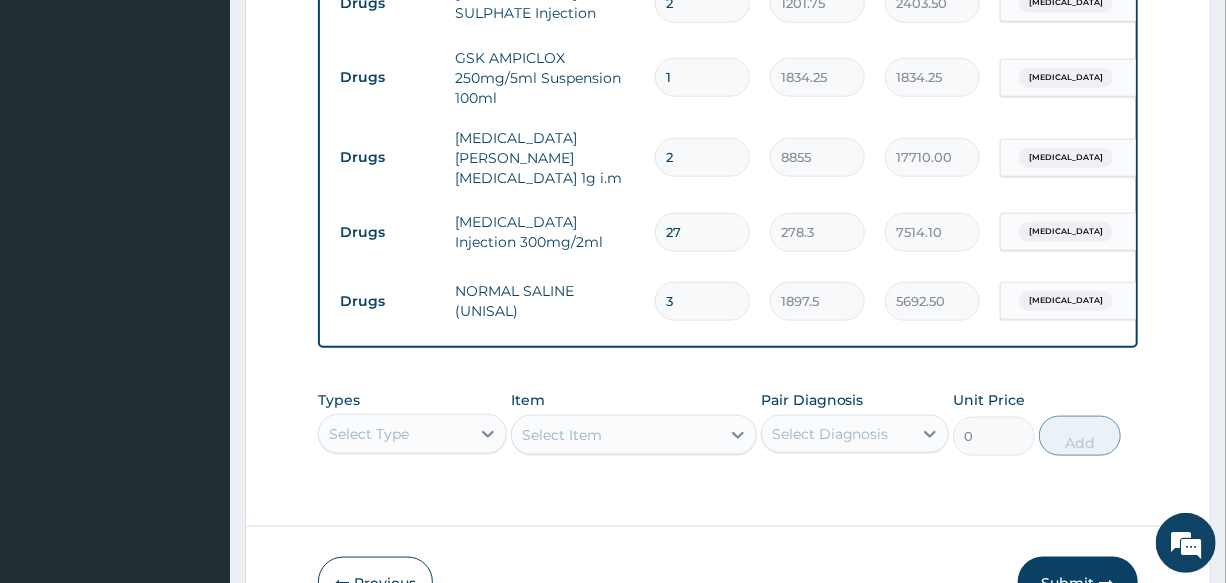 click on "3" at bounding box center [702, 301] 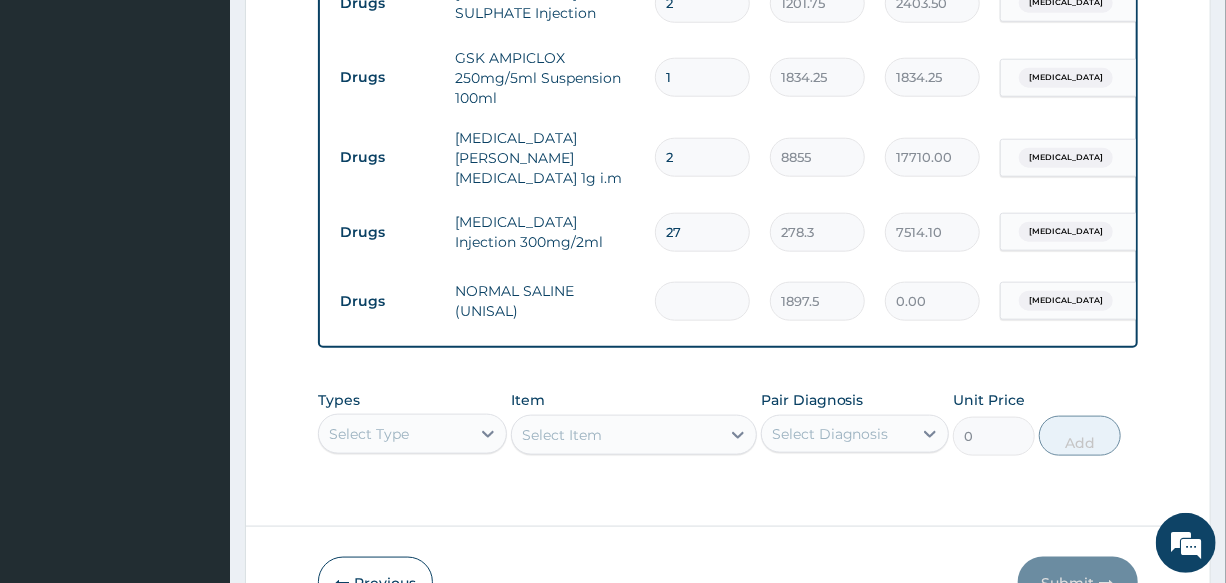 type on "2" 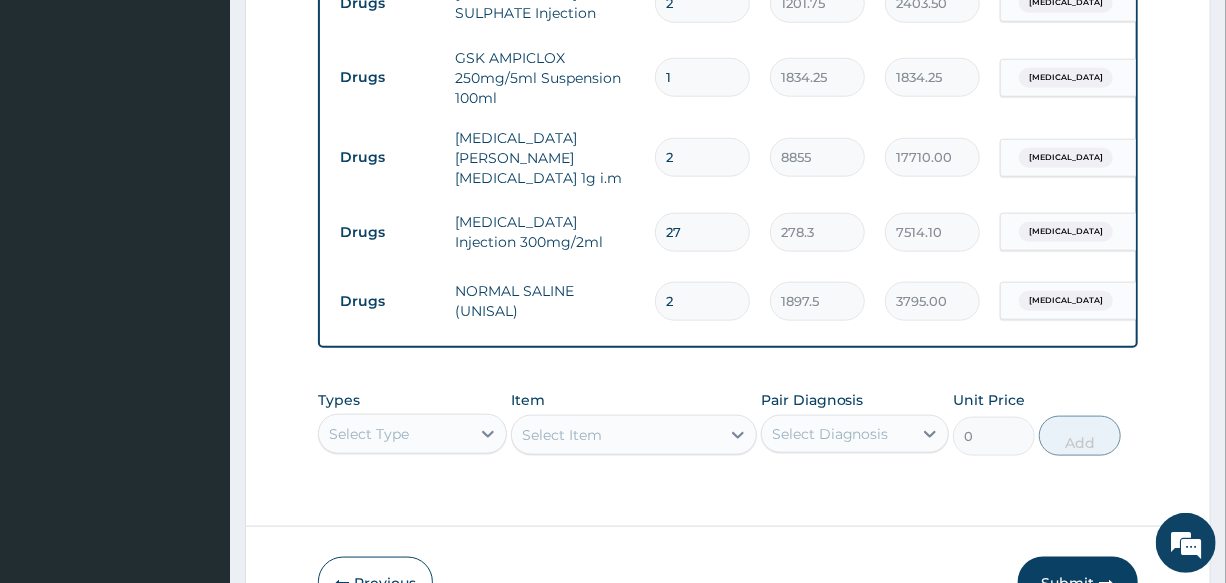 scroll, scrollTop: 1036, scrollLeft: 0, axis: vertical 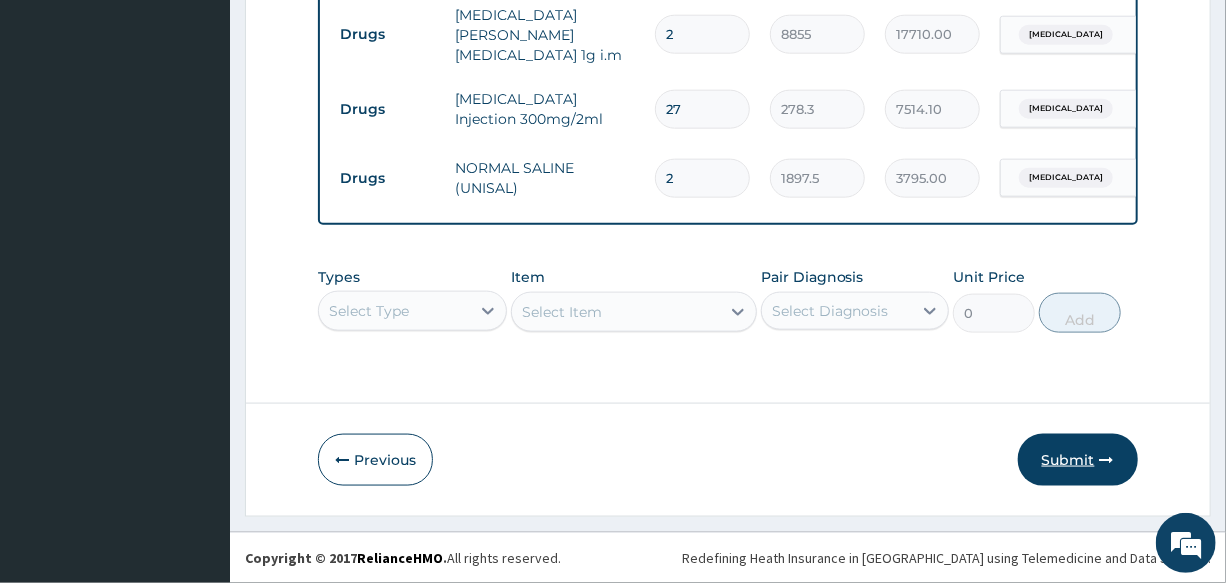 type on "2" 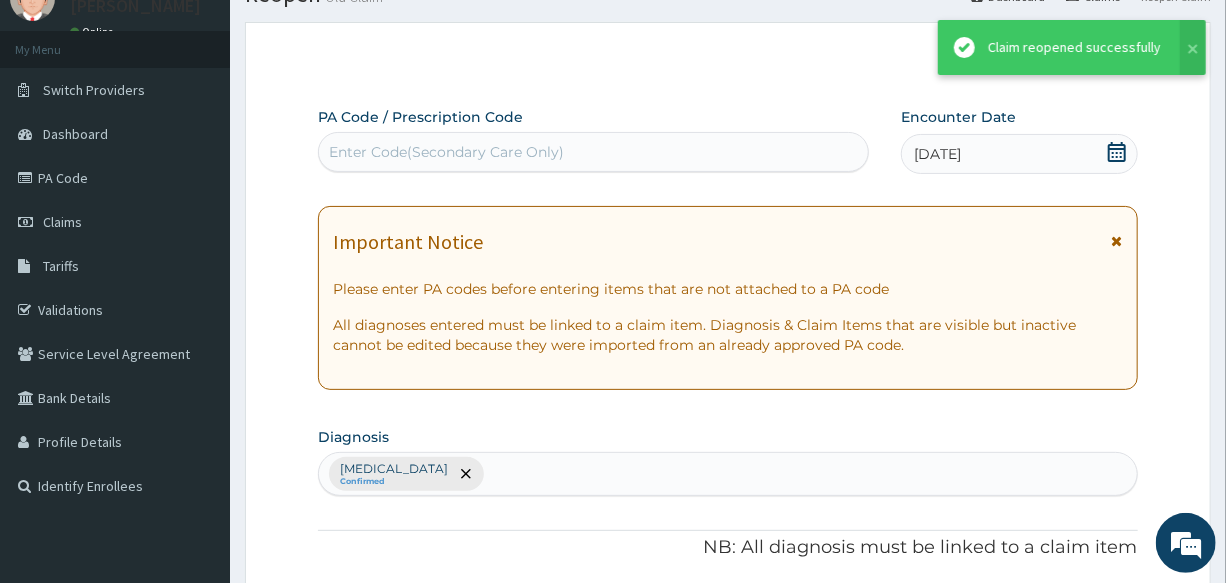 scroll, scrollTop: 1036, scrollLeft: 0, axis: vertical 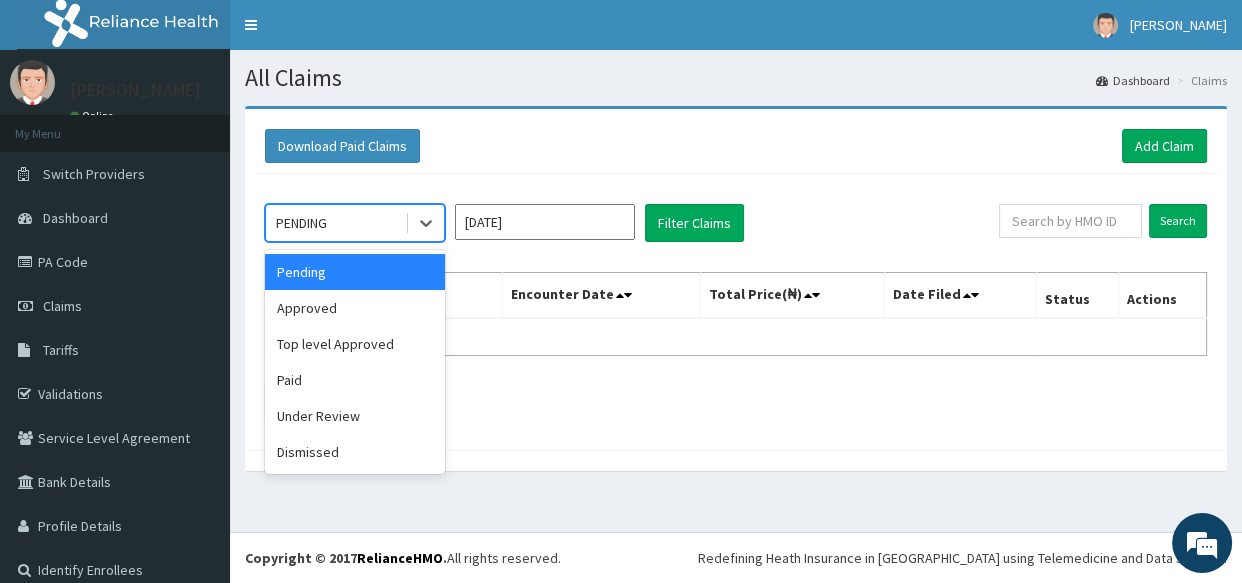 click on "PENDING" at bounding box center (335, 223) 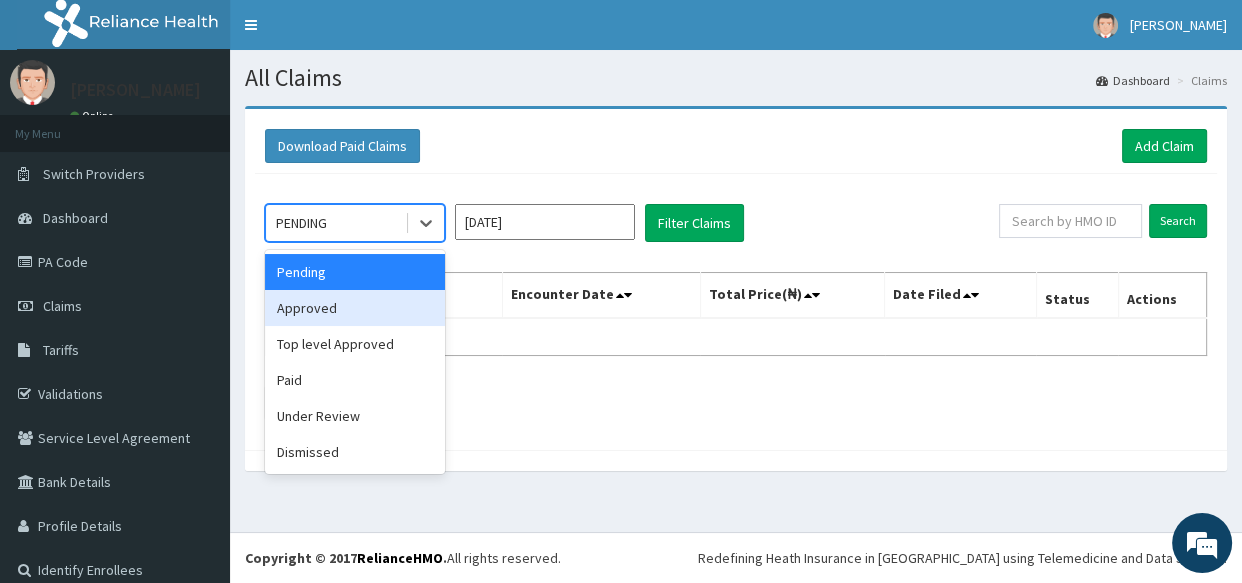 click on "Approved" at bounding box center (355, 308) 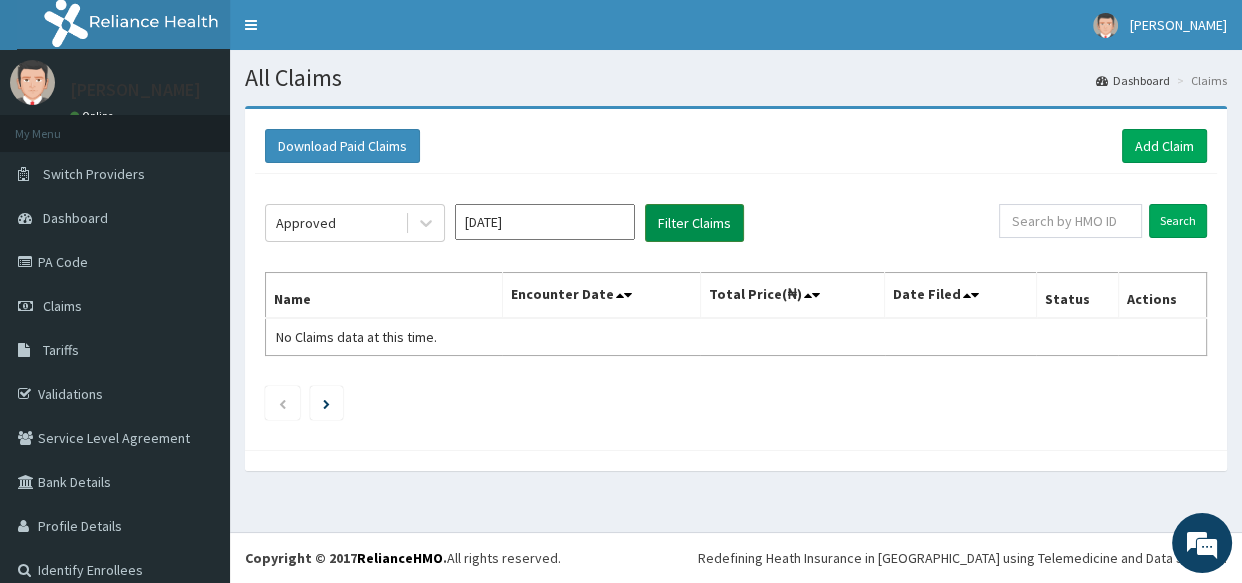 click on "Filter Claims" at bounding box center (694, 223) 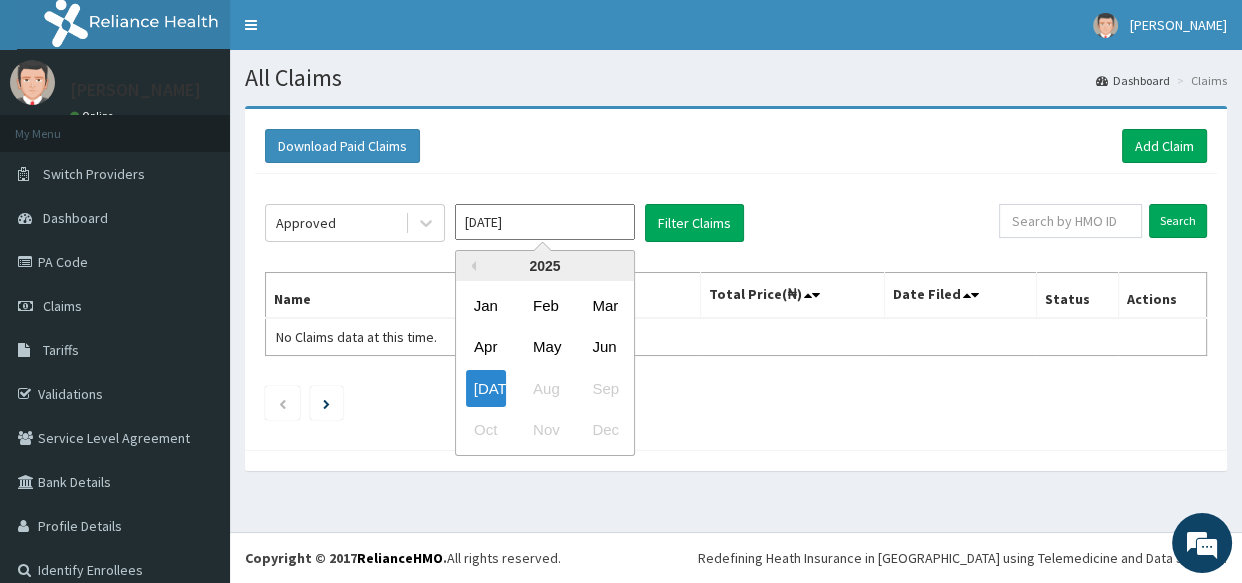 click on "[DATE]" at bounding box center [545, 222] 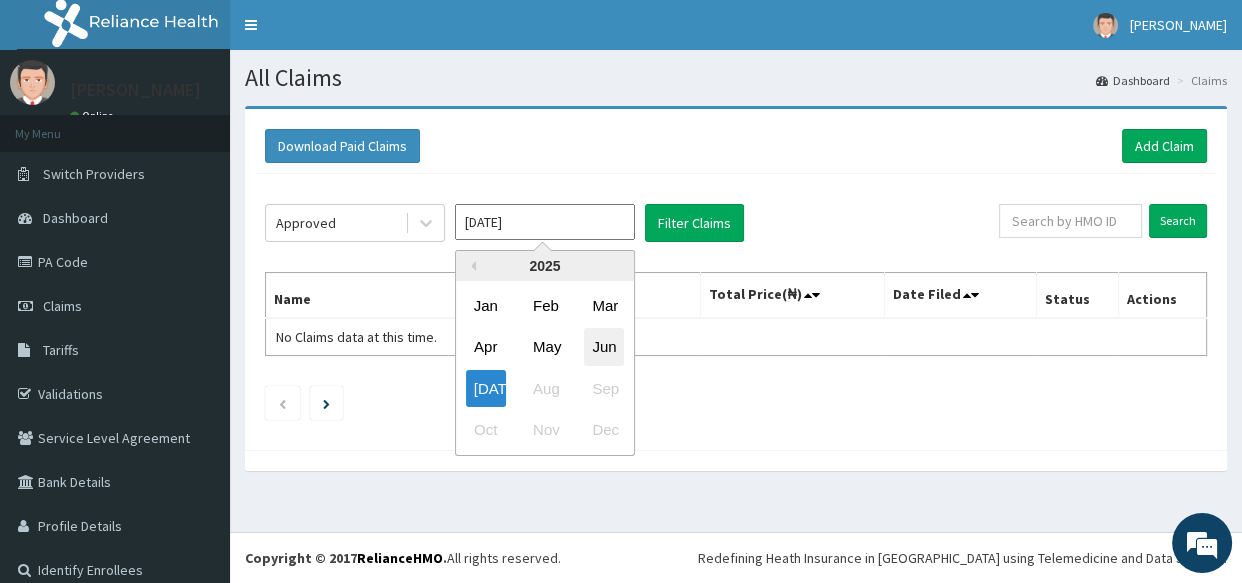 click on "Jun" at bounding box center [604, 347] 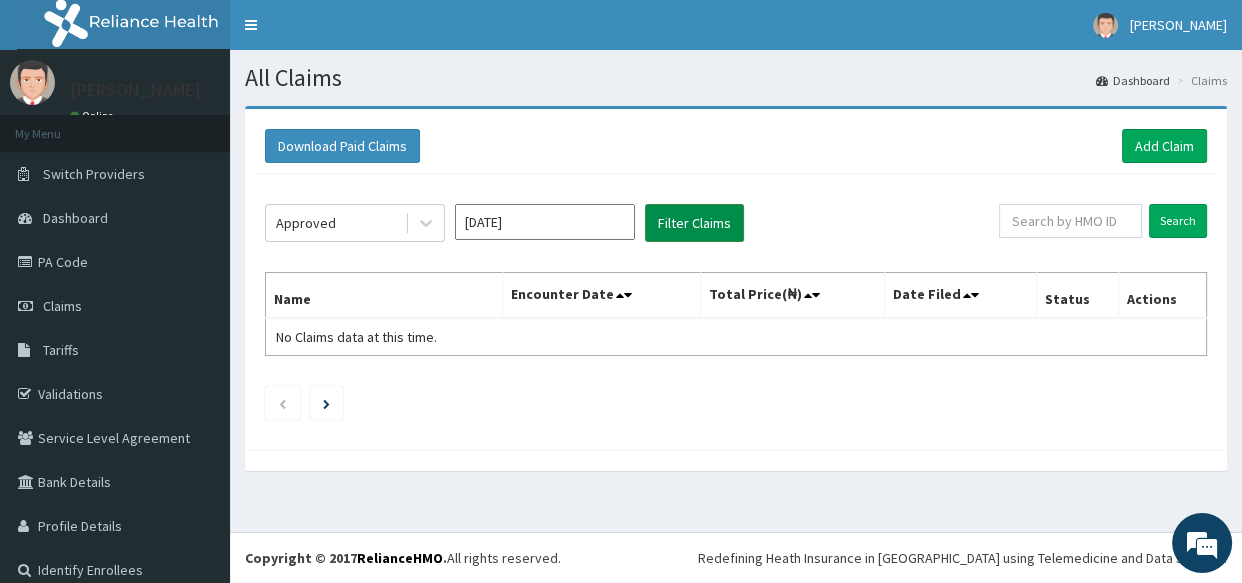 click on "Filter Claims" at bounding box center [694, 223] 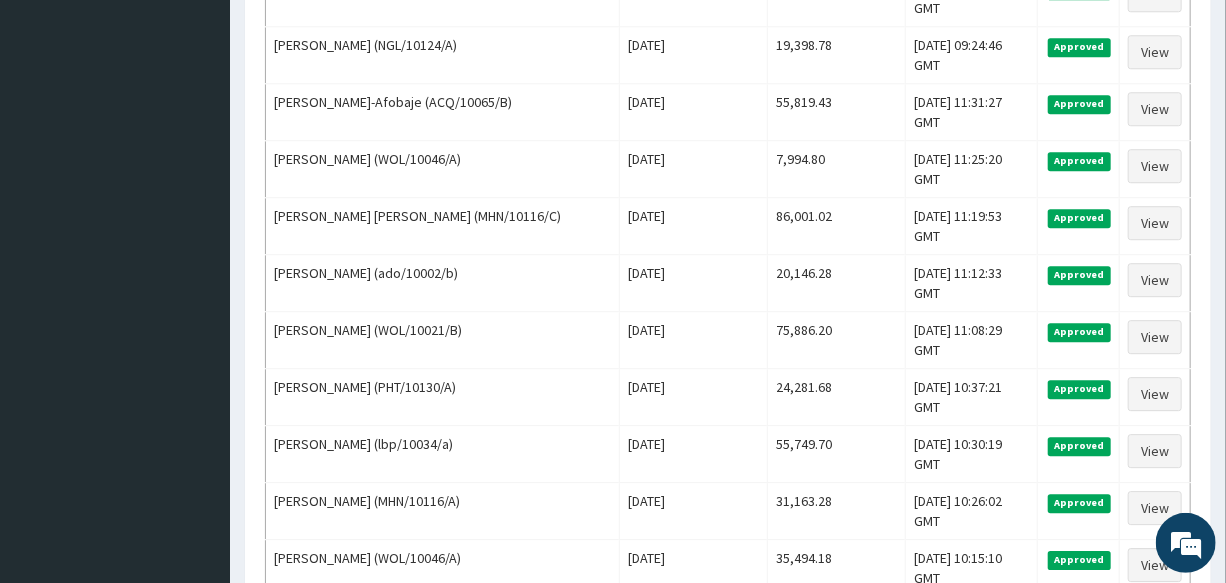 scroll, scrollTop: 2471, scrollLeft: 0, axis: vertical 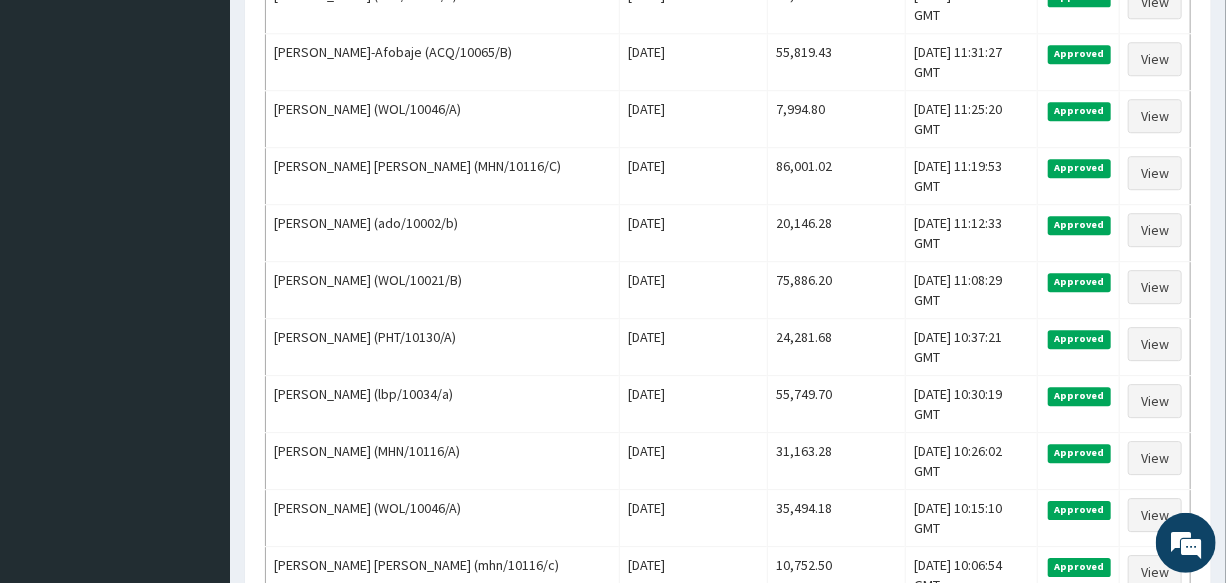 click on "2" at bounding box center [369, 765] 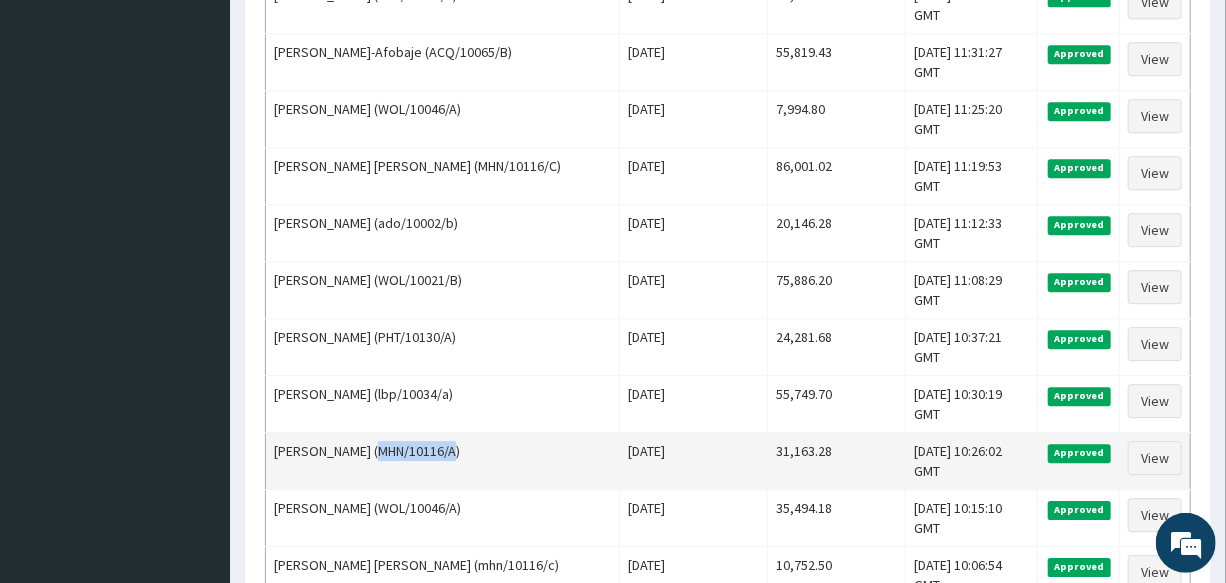 drag, startPoint x: 450, startPoint y: 144, endPoint x: 378, endPoint y: 143, distance: 72.00694 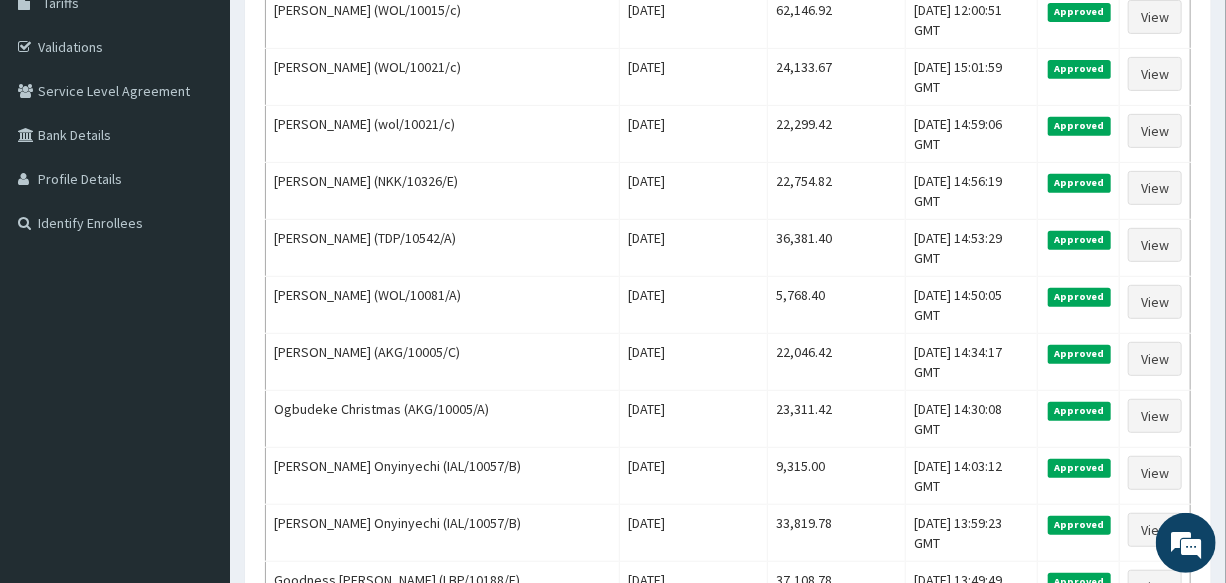 scroll, scrollTop: 0, scrollLeft: 0, axis: both 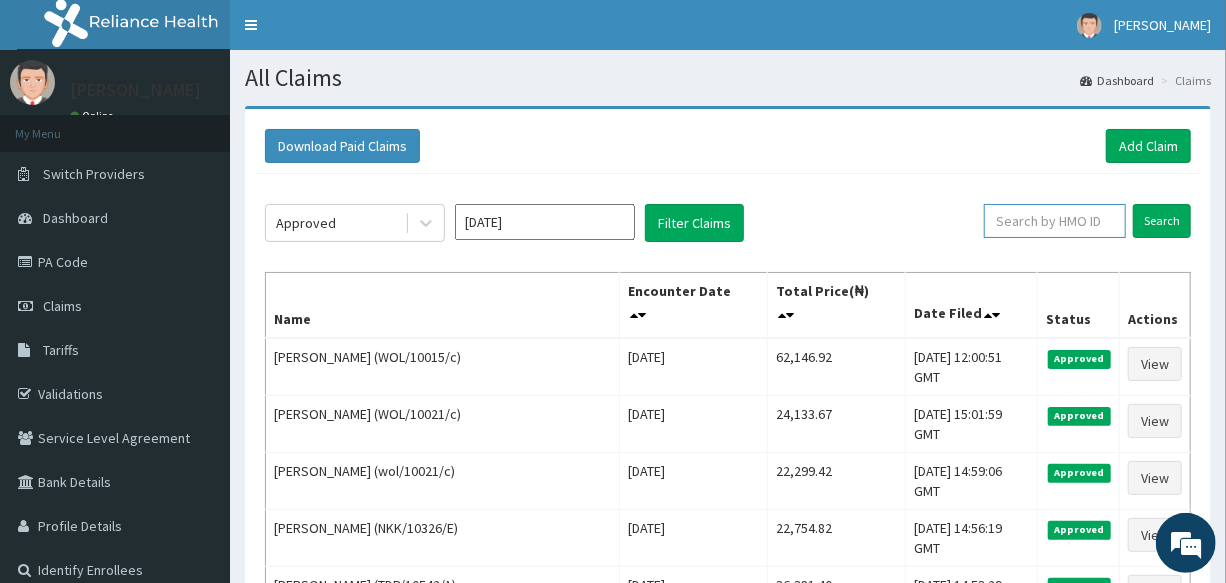 click at bounding box center (1055, 221) 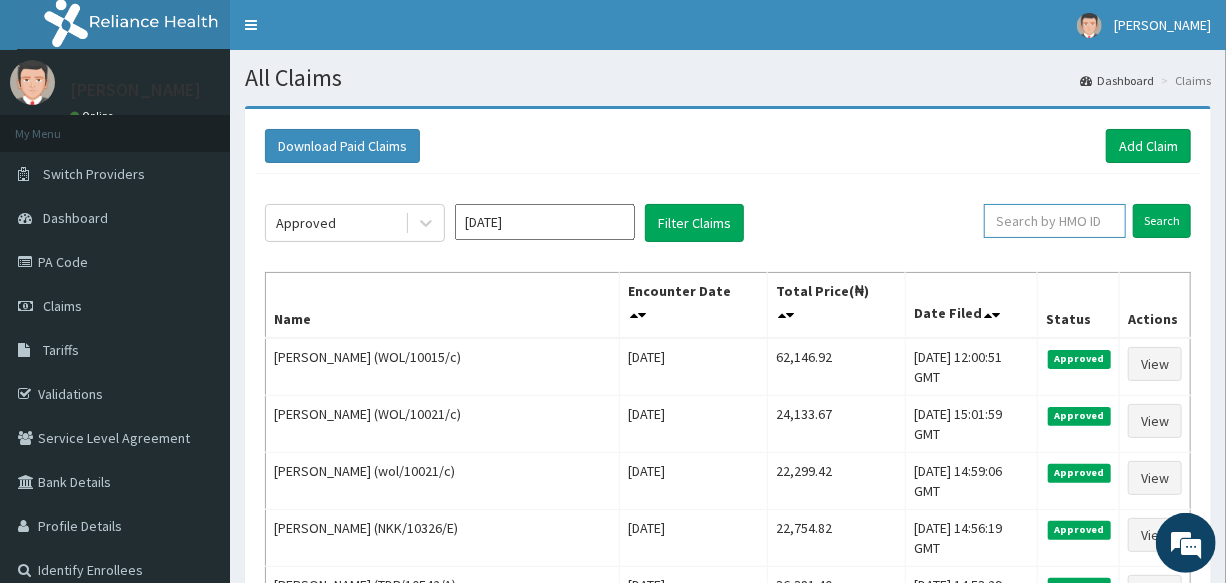 paste on "MHN/10116/A" 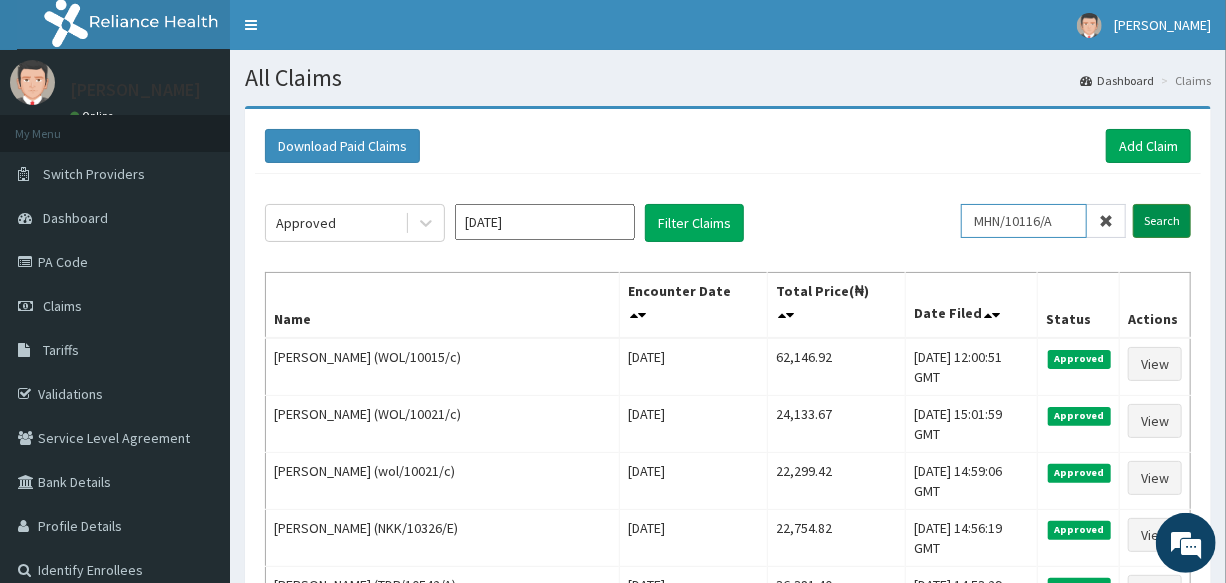 type on "MHN/10116/A" 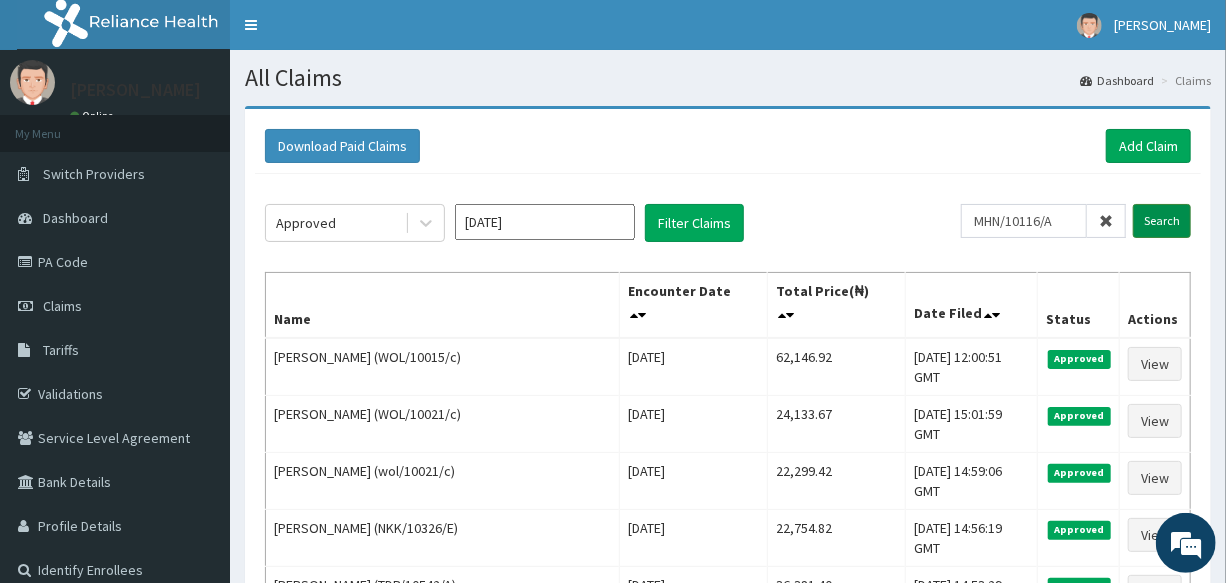 click on "Search" at bounding box center [1162, 221] 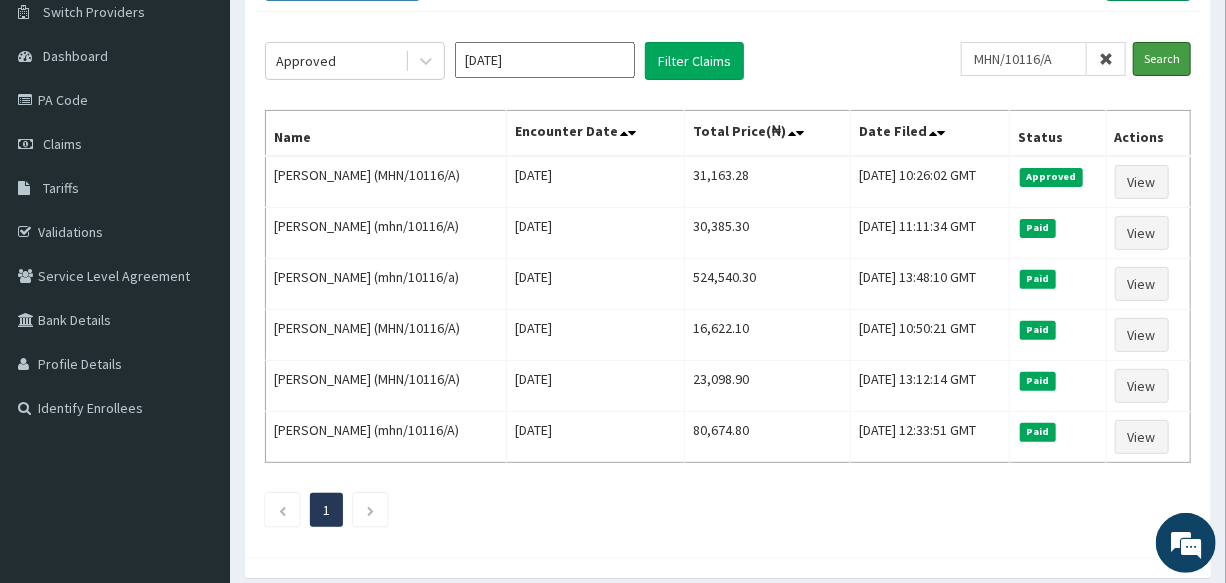 scroll, scrollTop: 160, scrollLeft: 0, axis: vertical 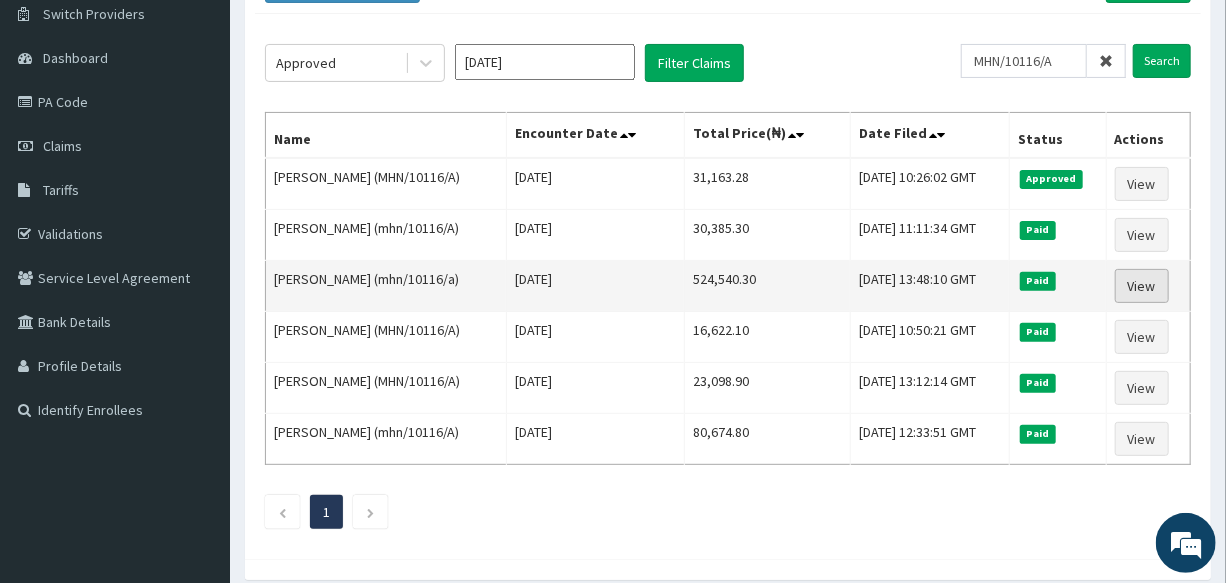 click on "View" at bounding box center [1142, 286] 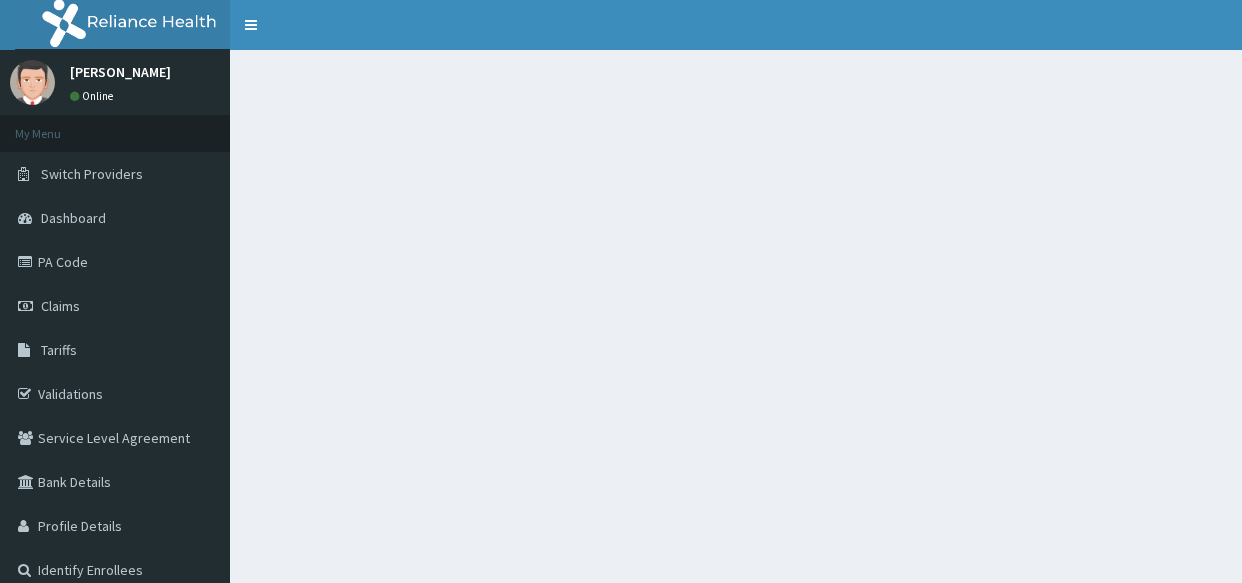 scroll, scrollTop: 0, scrollLeft: 0, axis: both 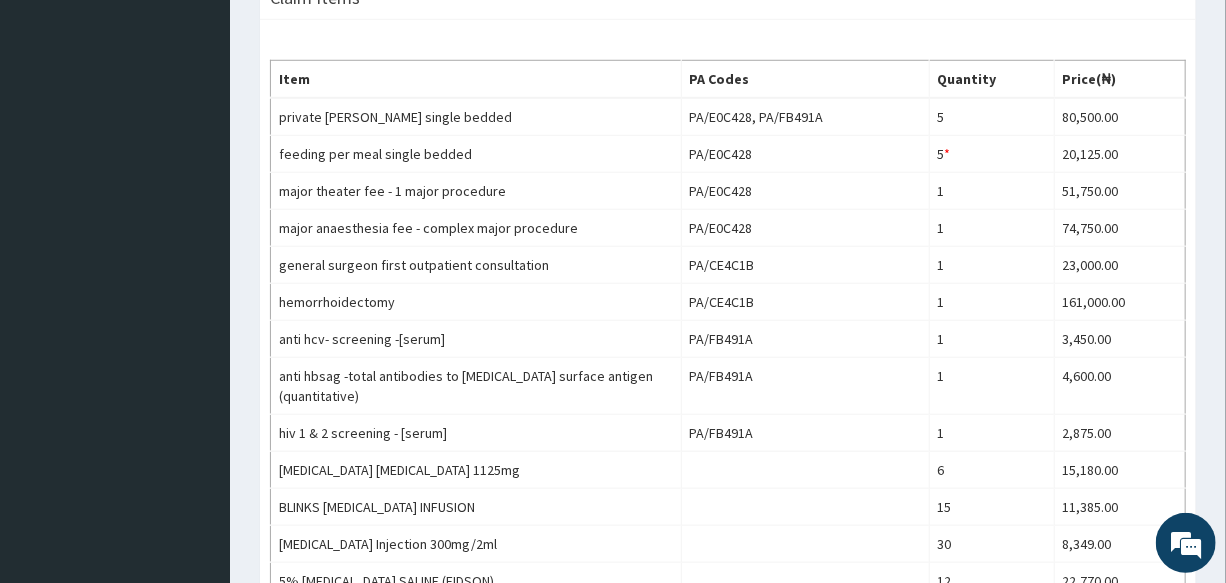 drag, startPoint x: 1235, startPoint y: 129, endPoint x: 1240, endPoint y: 328, distance: 199.0628 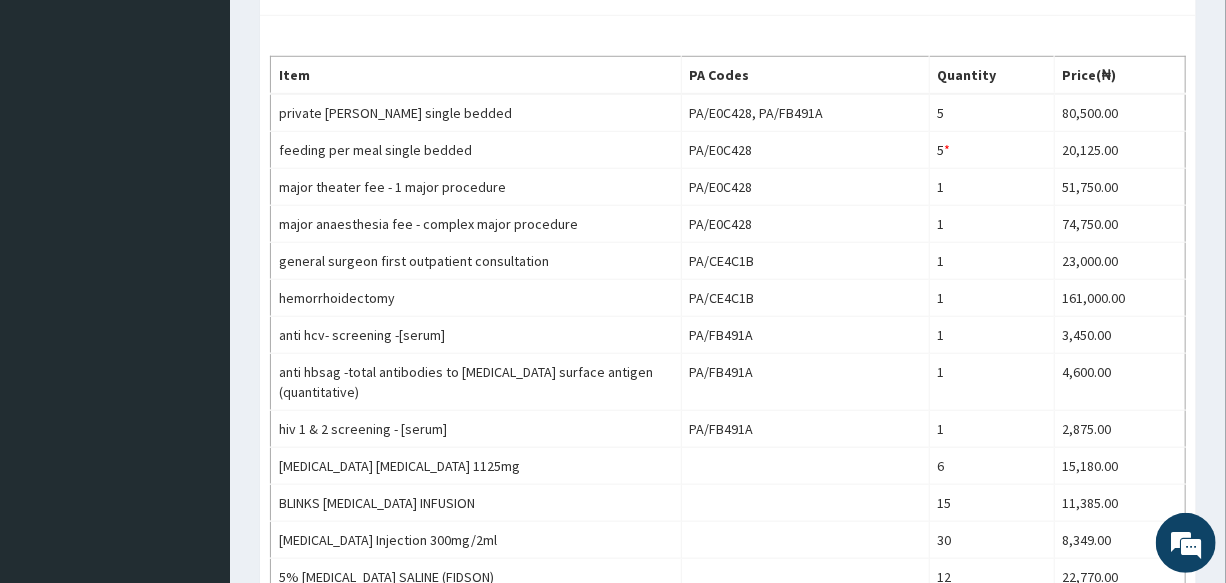 scroll, scrollTop: 0, scrollLeft: 0, axis: both 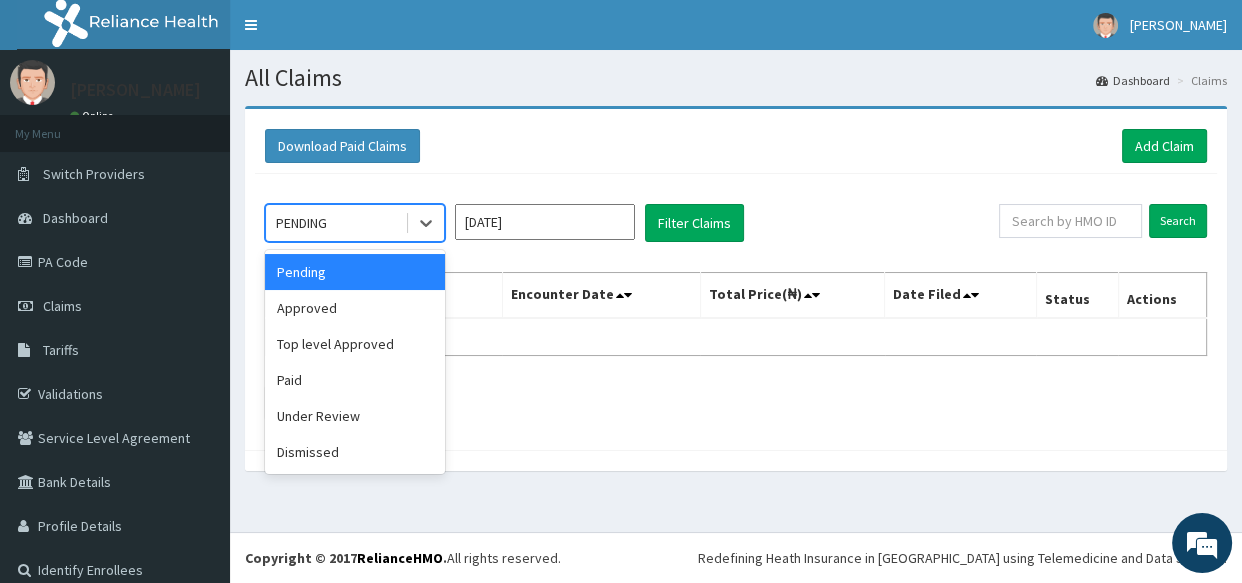 click on "PENDING" at bounding box center (335, 223) 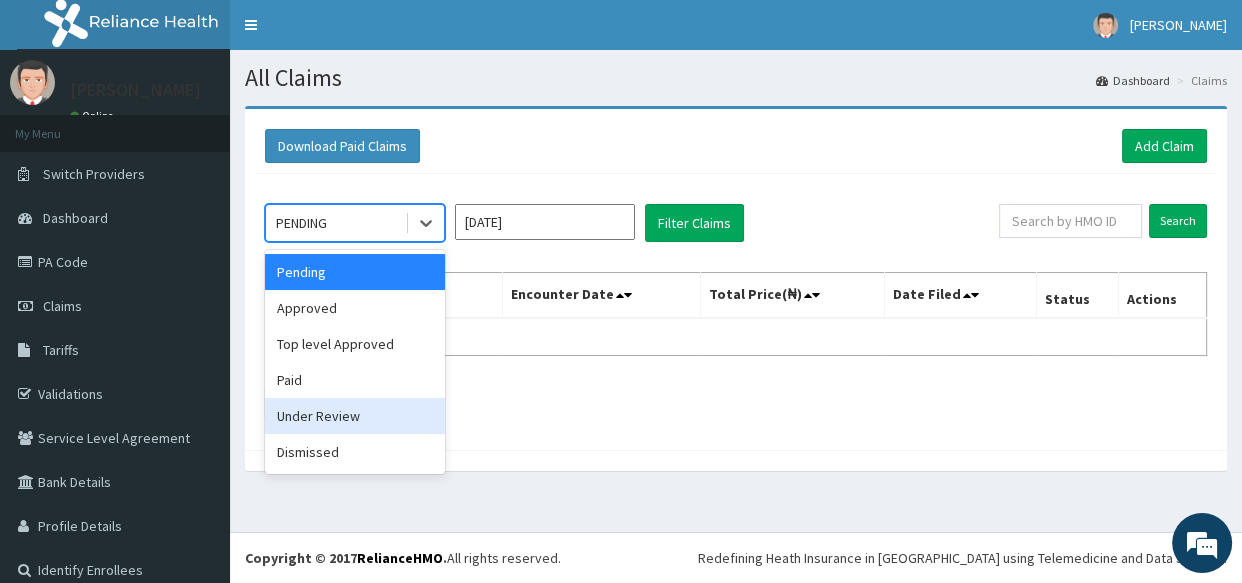 click on "Under Review" at bounding box center (355, 416) 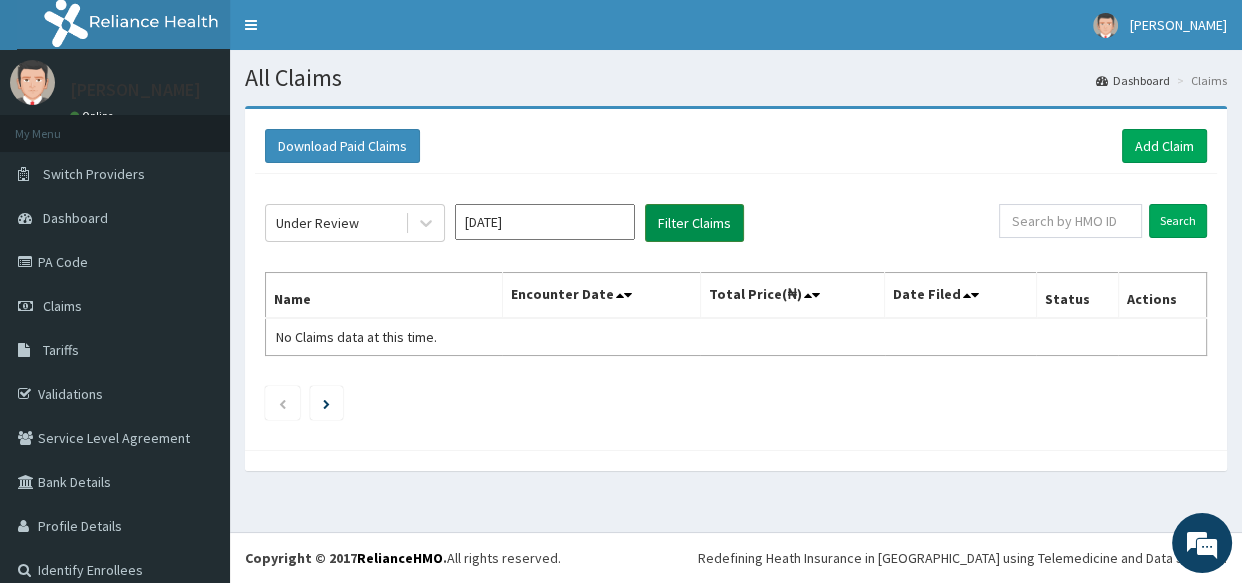 click on "Filter Claims" at bounding box center [694, 223] 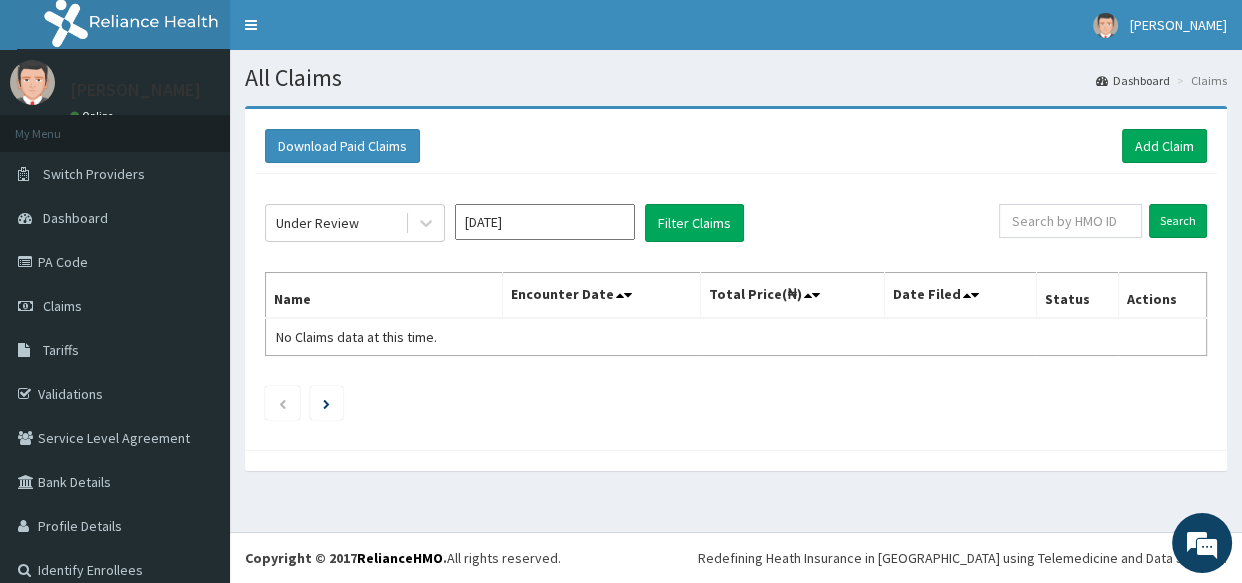 click on "[DATE]" at bounding box center [545, 222] 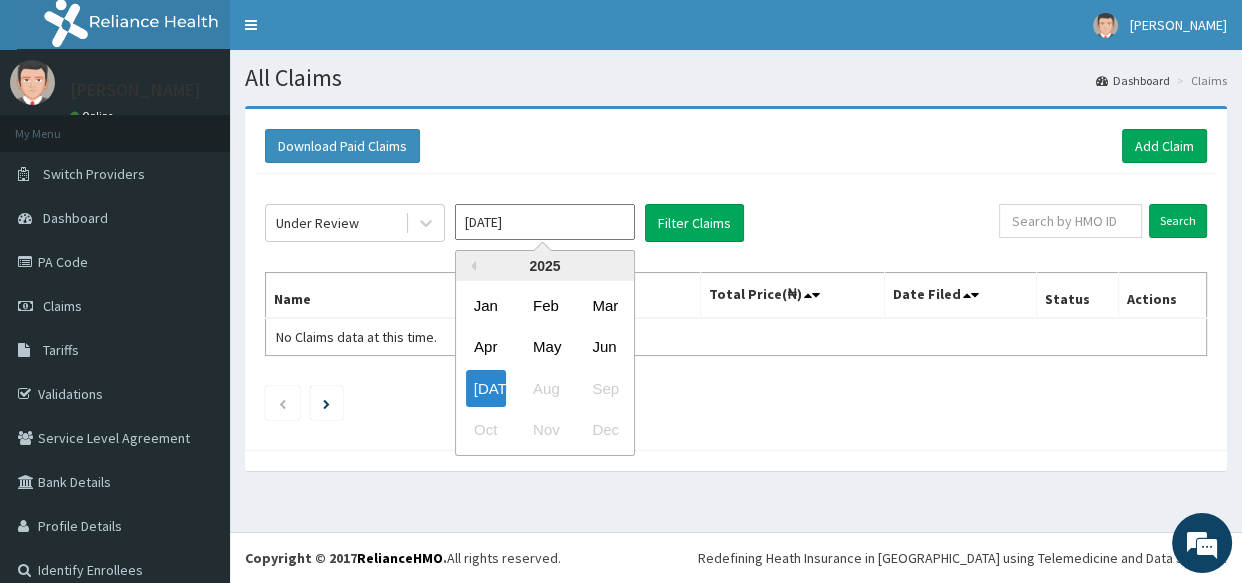 click at bounding box center (736, 460) 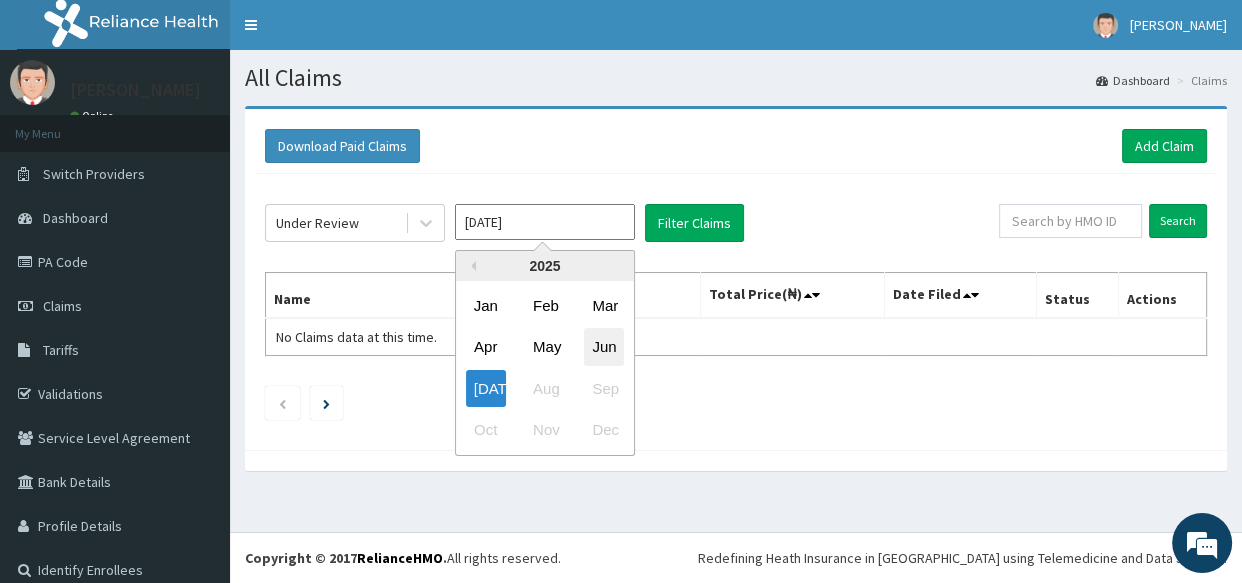 click on "Jun" at bounding box center [604, 347] 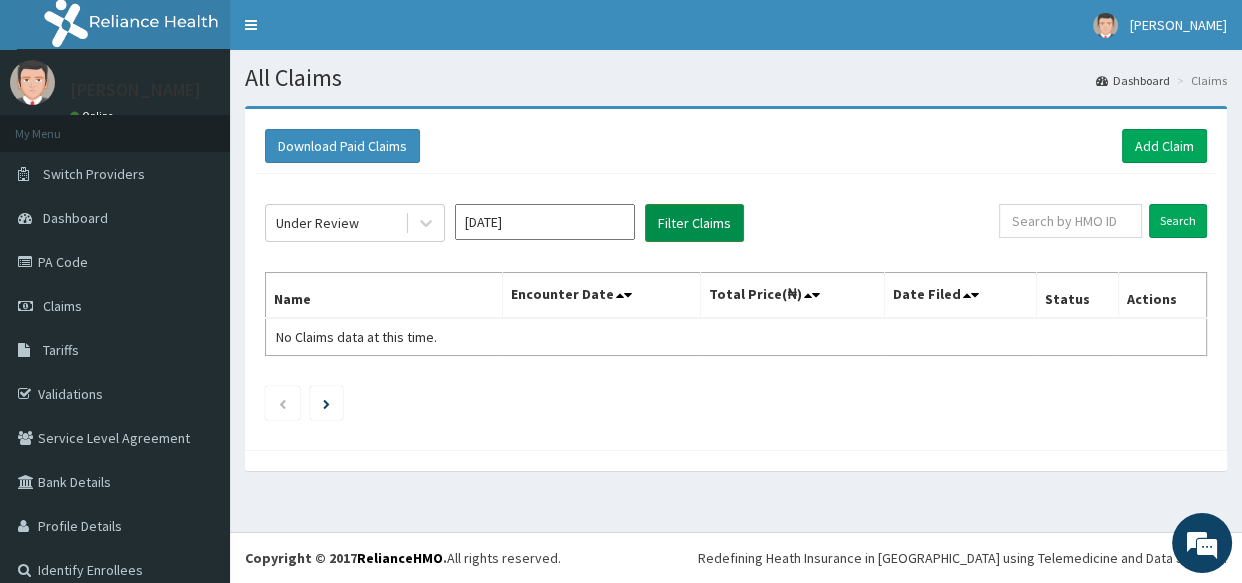 click on "Filter Claims" at bounding box center [694, 223] 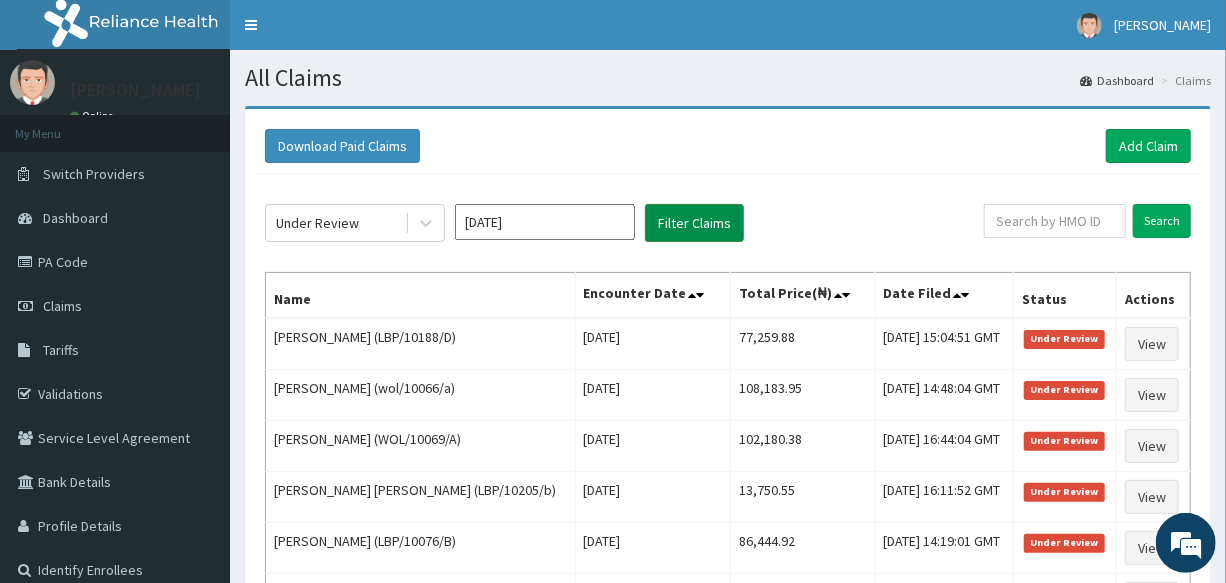 click on "Filter Claims" at bounding box center [694, 223] 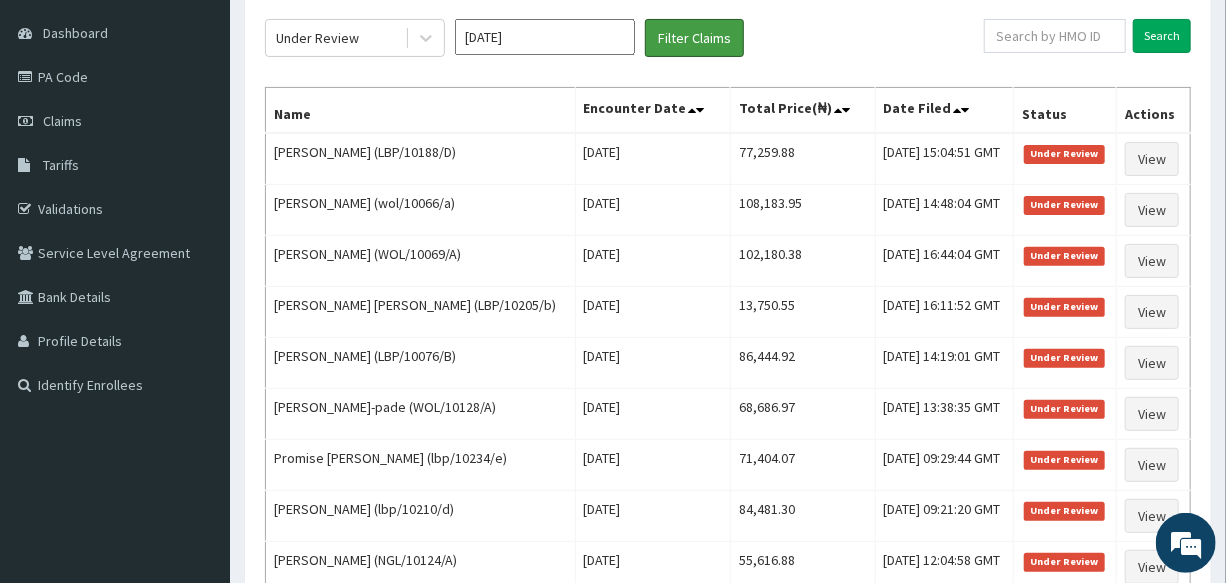 scroll, scrollTop: 187, scrollLeft: 0, axis: vertical 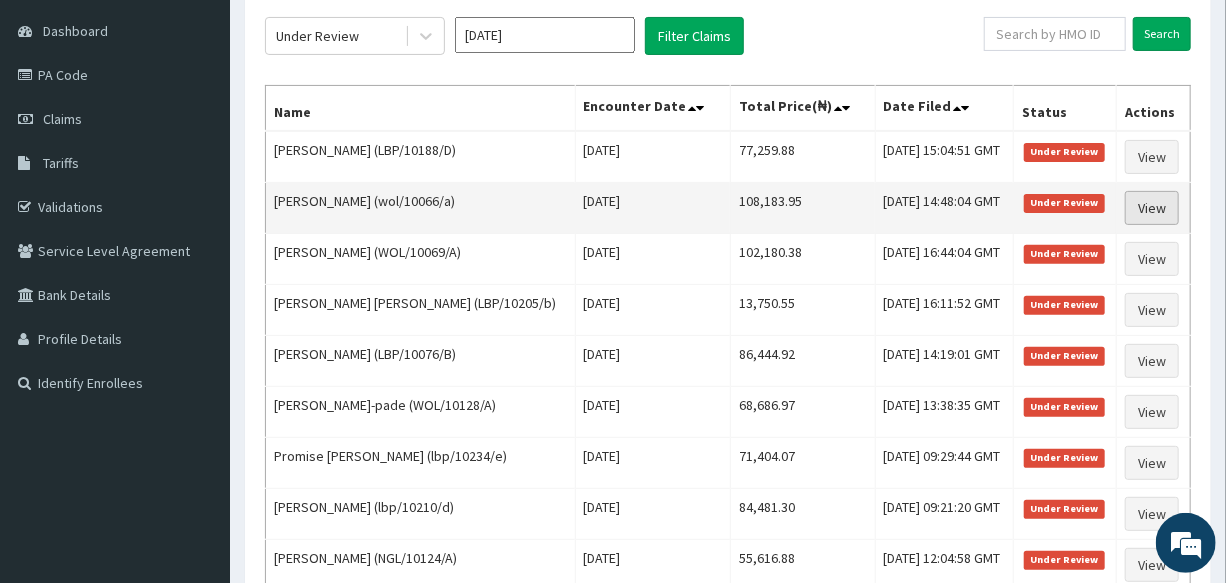 click on "View" at bounding box center (1152, 208) 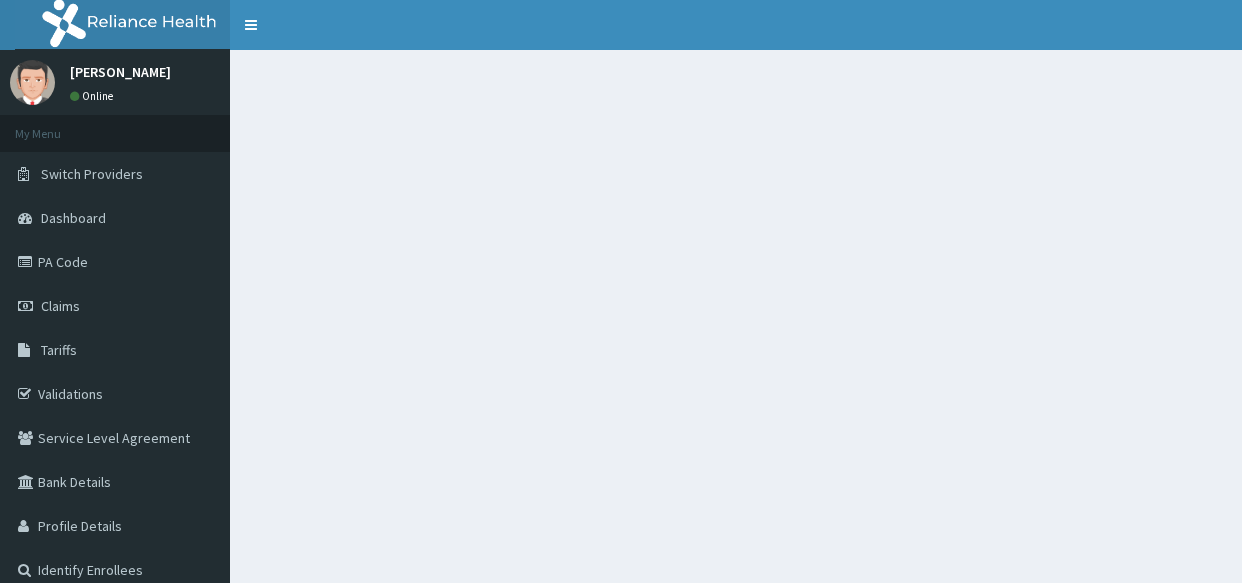 scroll, scrollTop: 0, scrollLeft: 0, axis: both 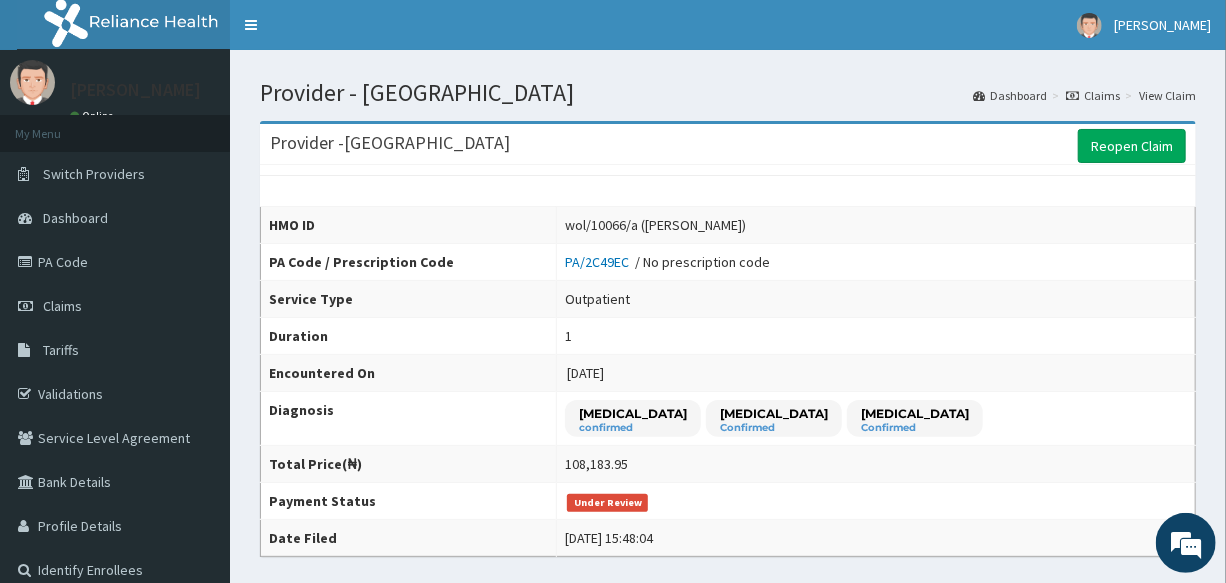 drag, startPoint x: 1240, startPoint y: 140, endPoint x: 1192, endPoint y: -12, distance: 159.39886 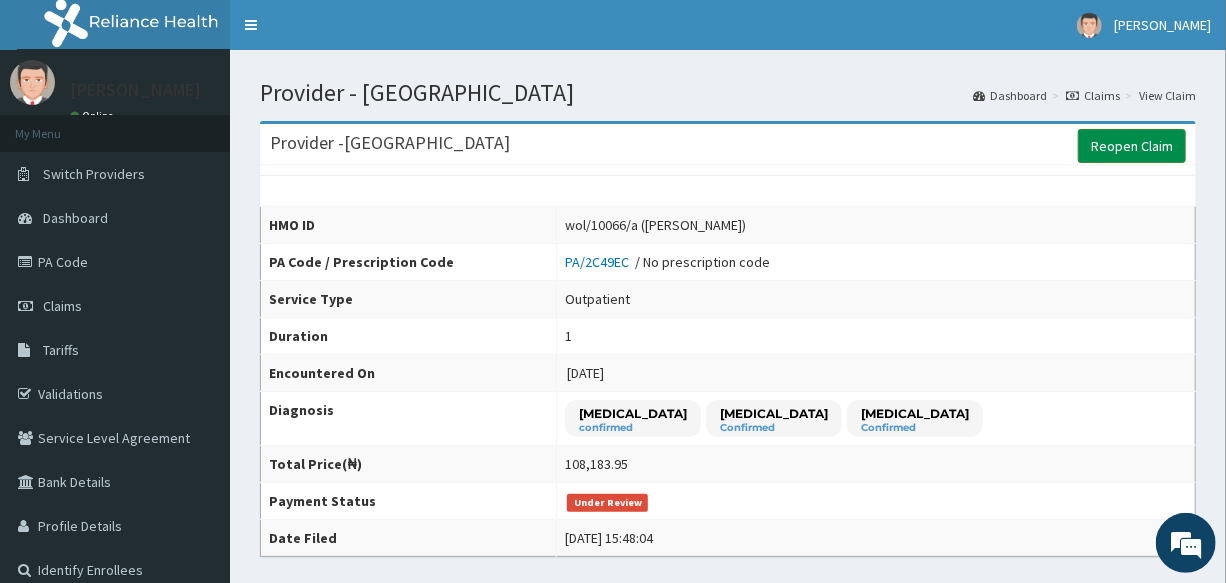 click on "Reopen Claim" at bounding box center (1132, 146) 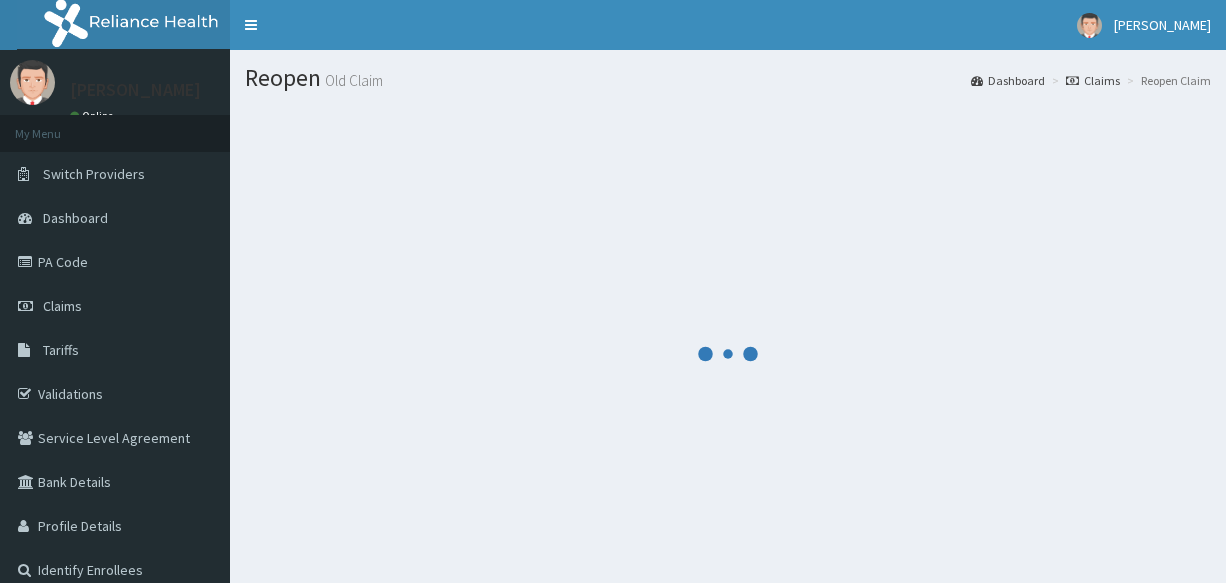 scroll, scrollTop: 0, scrollLeft: 0, axis: both 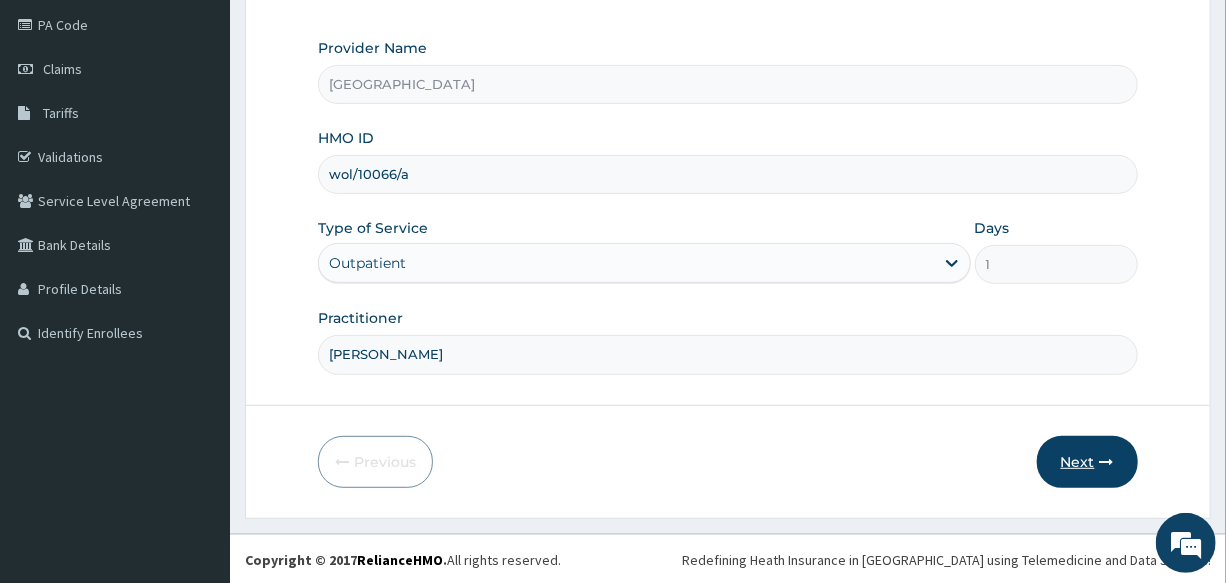 click on "Next" at bounding box center (1087, 462) 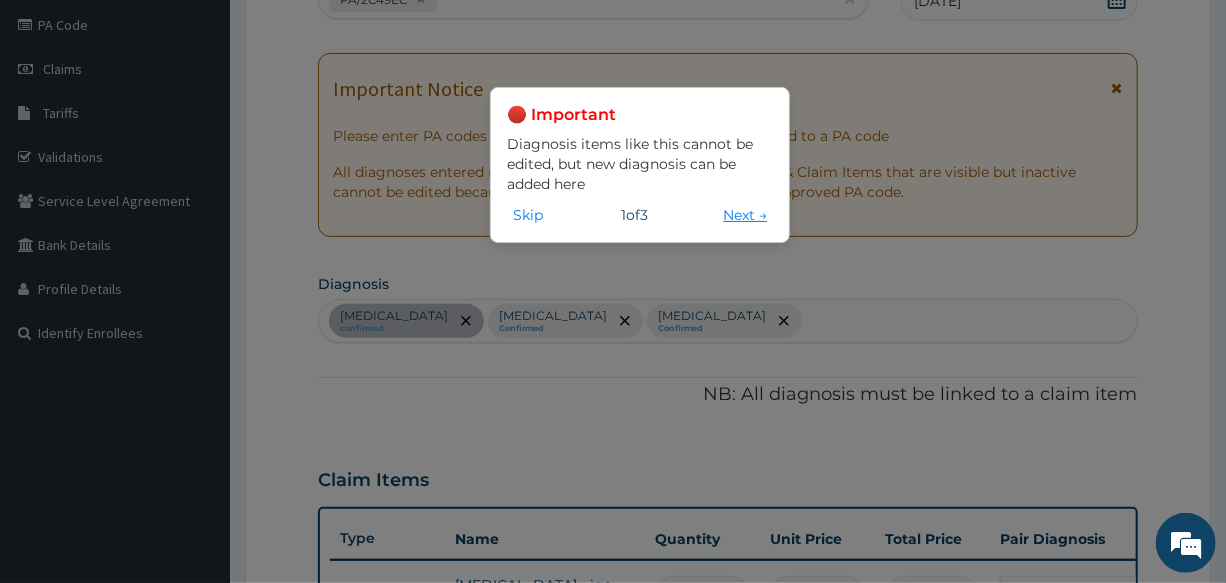 click on "Next →" at bounding box center [745, 215] 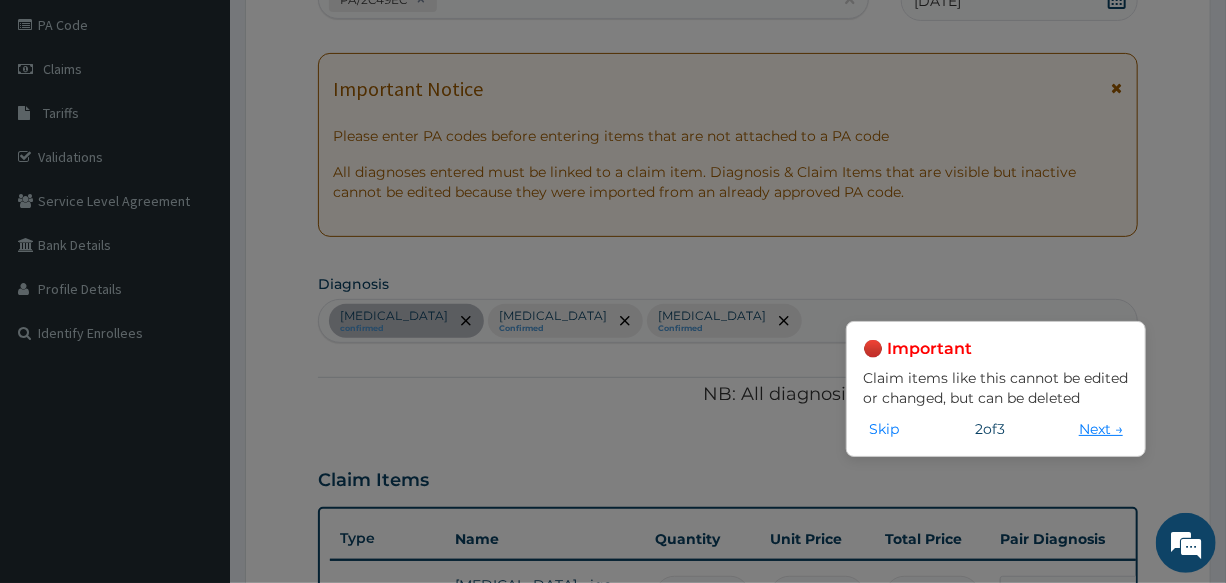 click on "Next →" at bounding box center [1101, 429] 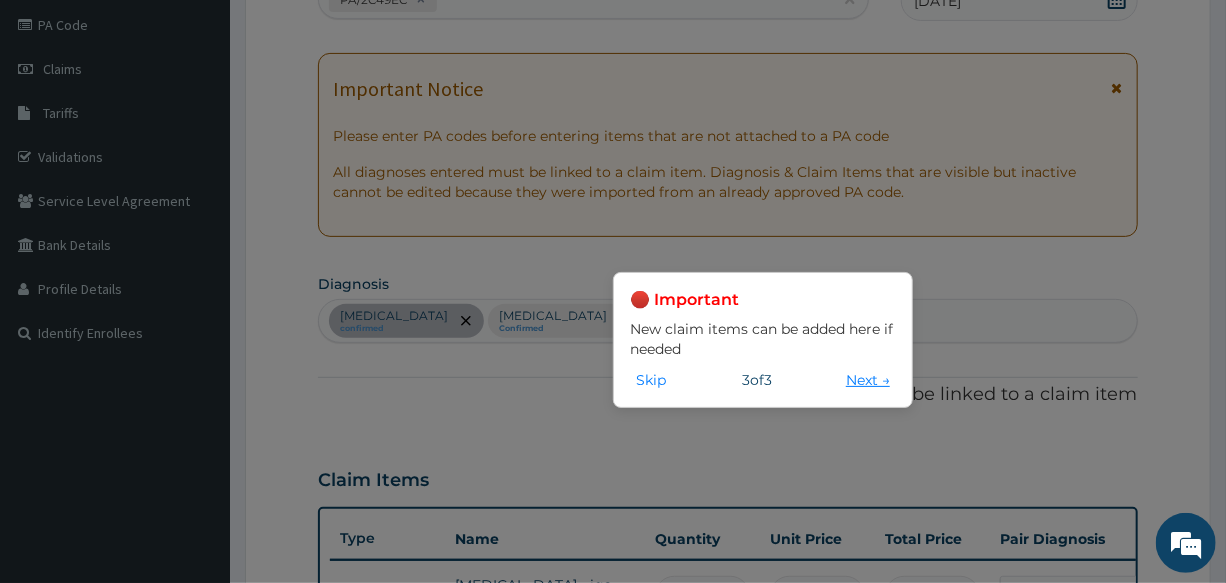 click on "Next →" at bounding box center [868, 380] 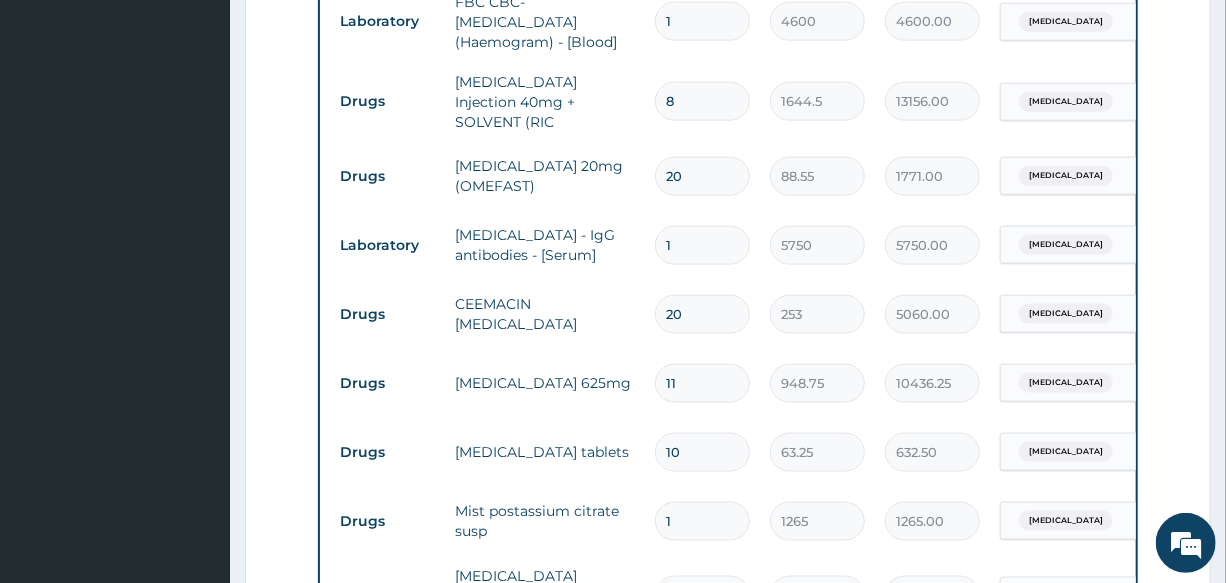 scroll, scrollTop: 989, scrollLeft: 0, axis: vertical 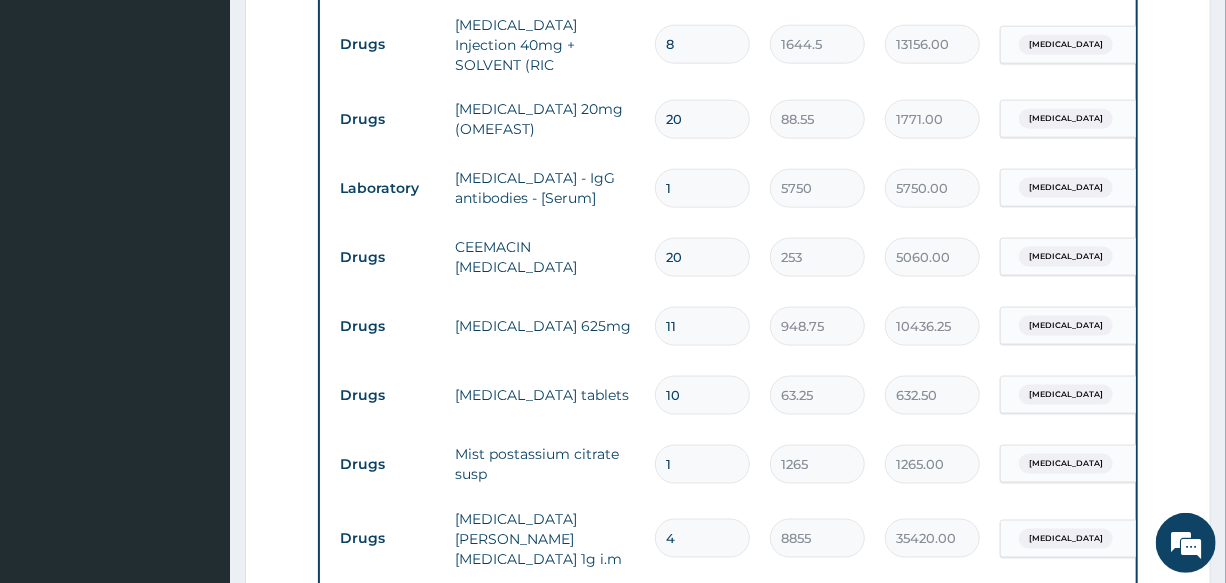 click on "11" at bounding box center (702, 326) 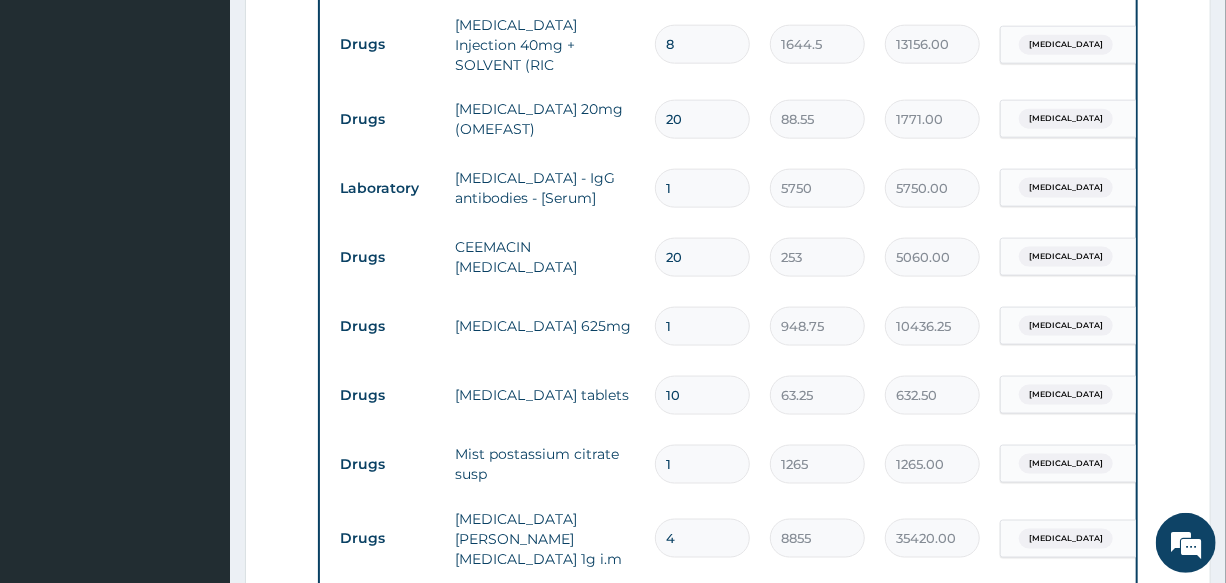 type on "948.75" 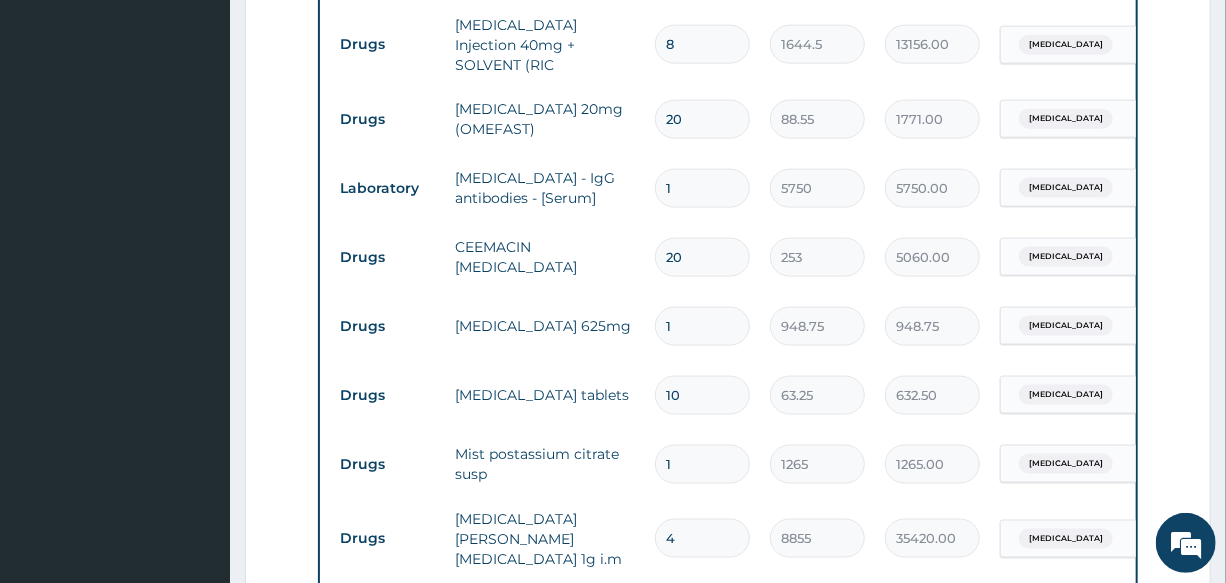 type on "14" 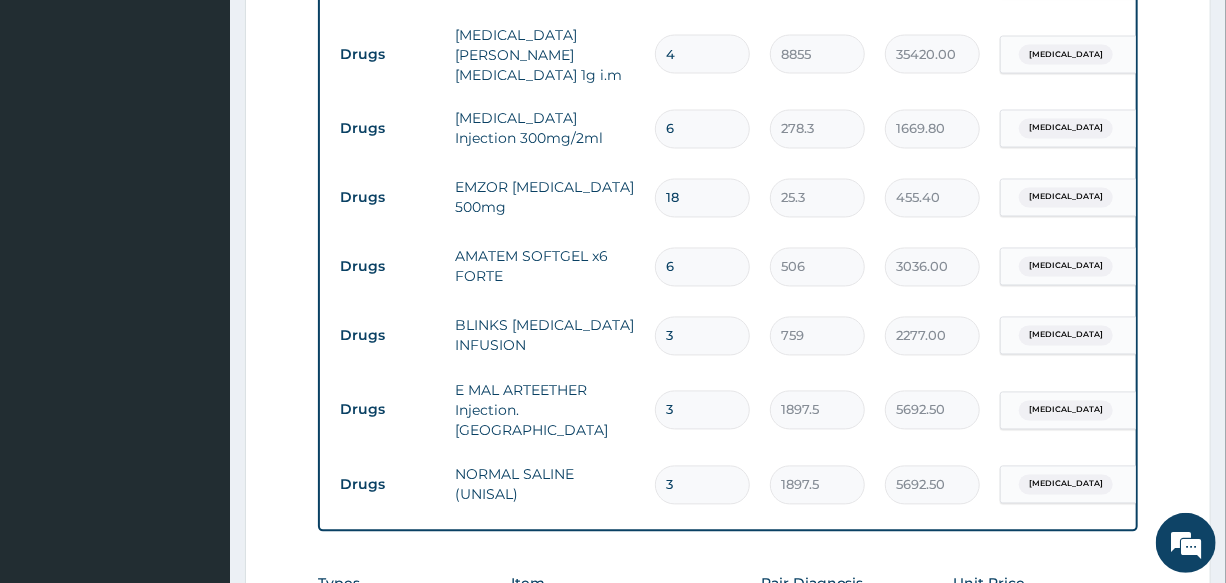 scroll, scrollTop: 1590, scrollLeft: 0, axis: vertical 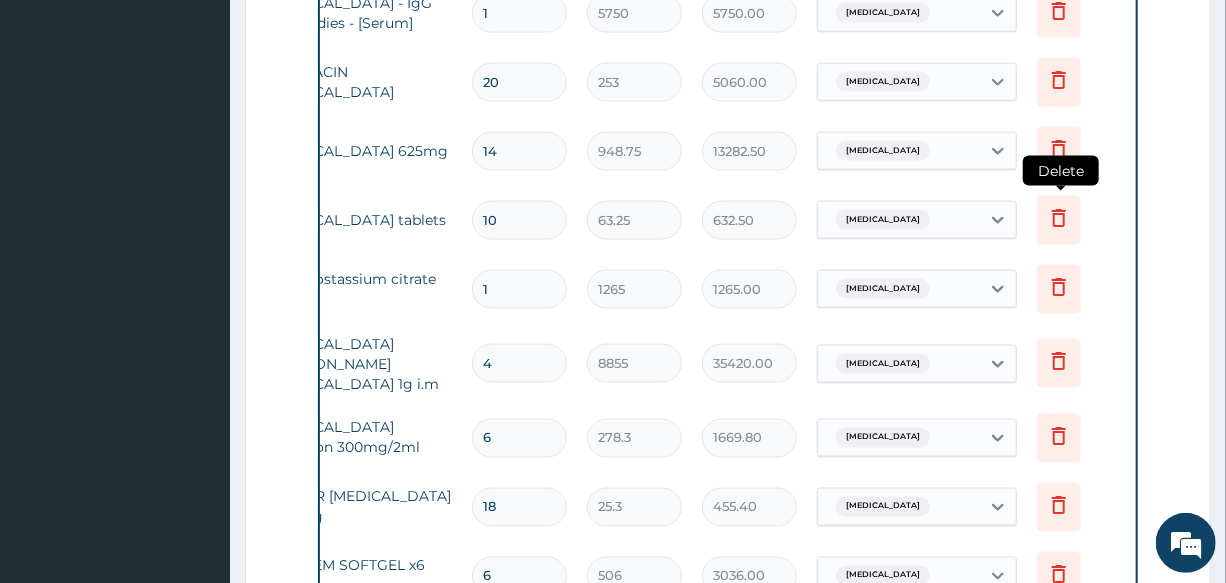 type on "14" 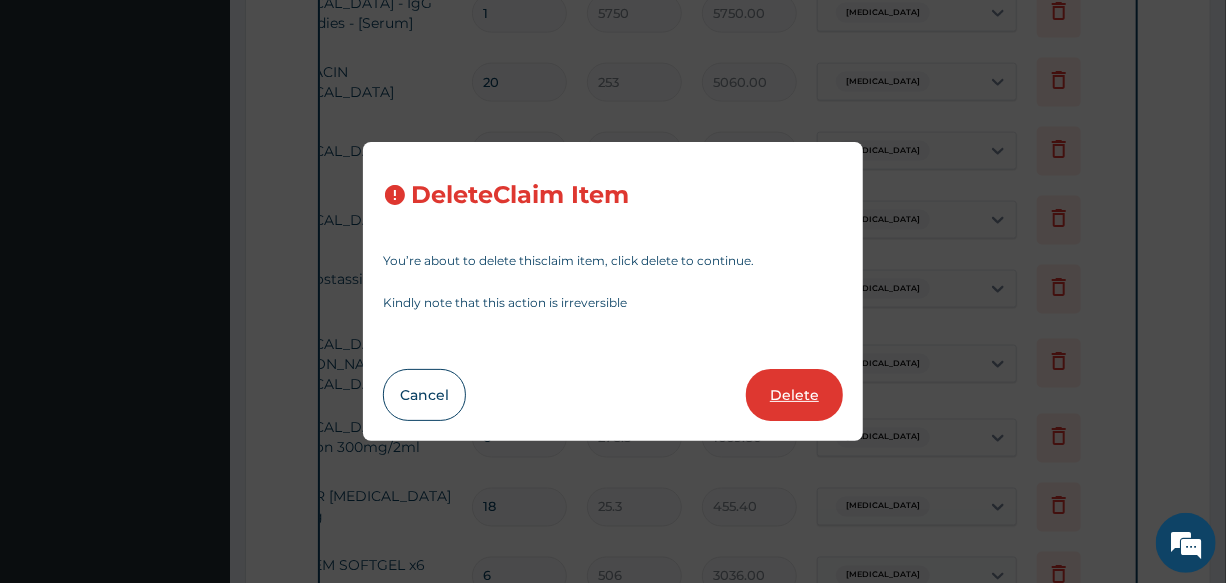 click on "Delete" at bounding box center [794, 395] 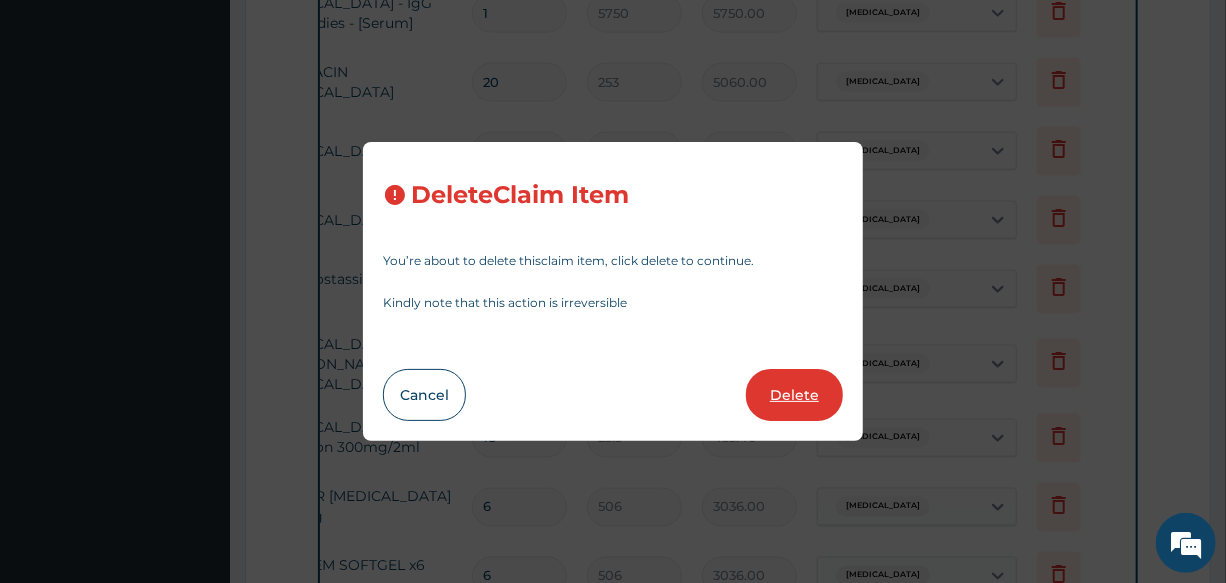 type on "3" 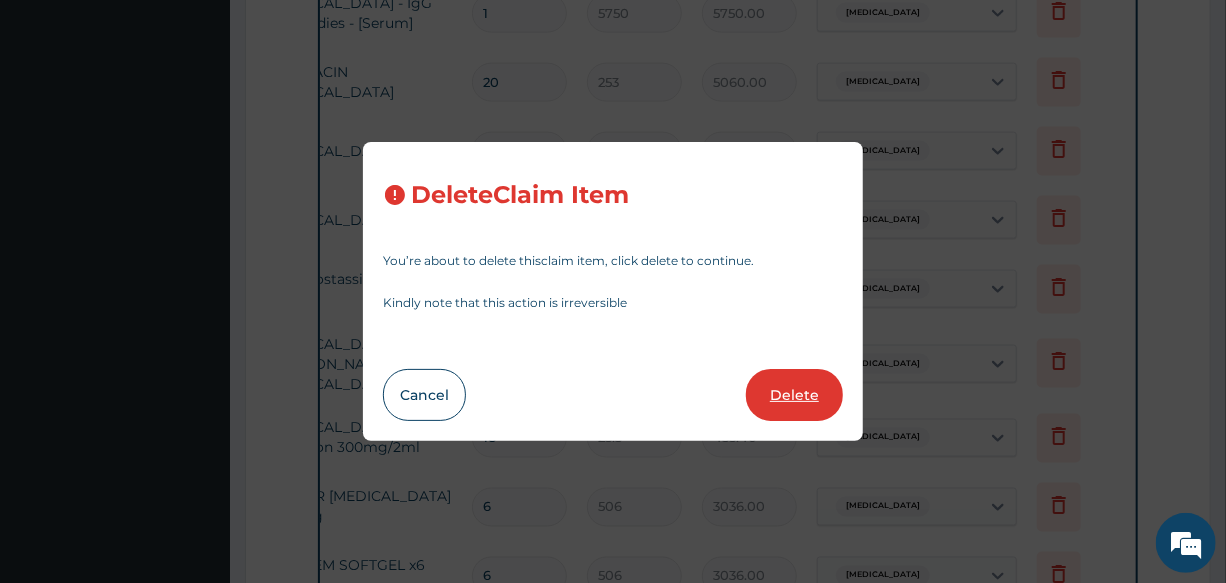 type on "759" 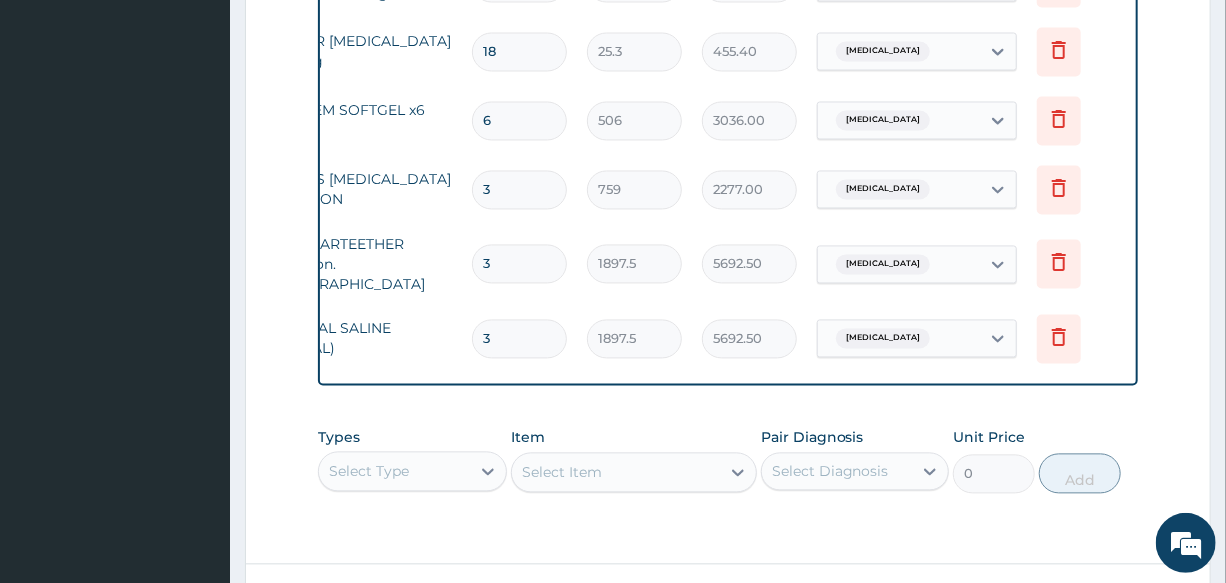 scroll, scrollTop: 1668, scrollLeft: 0, axis: vertical 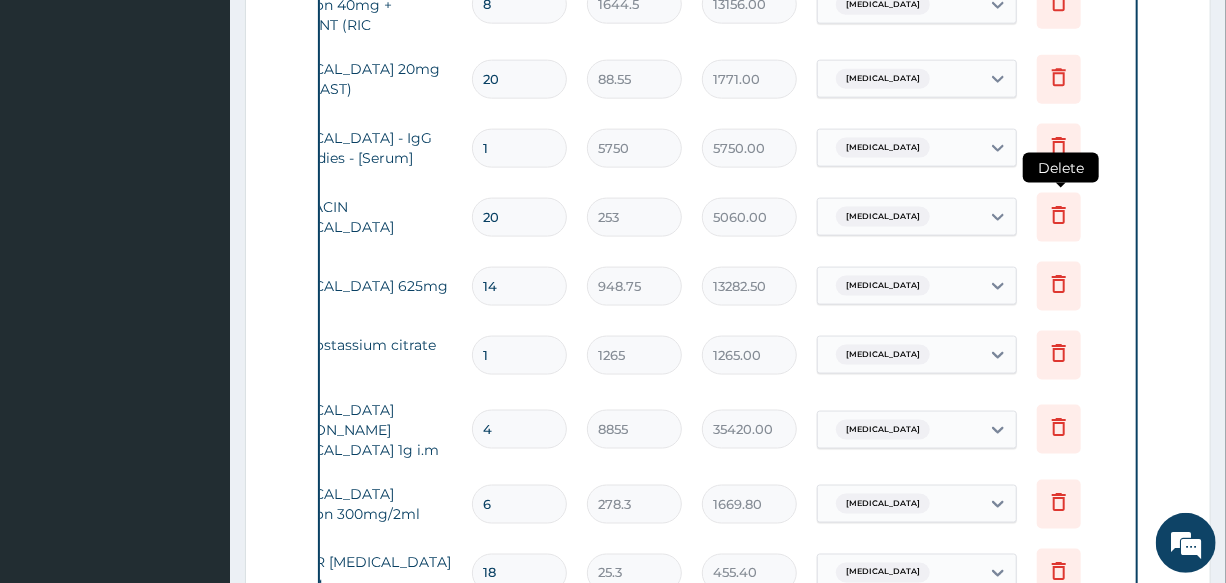 click 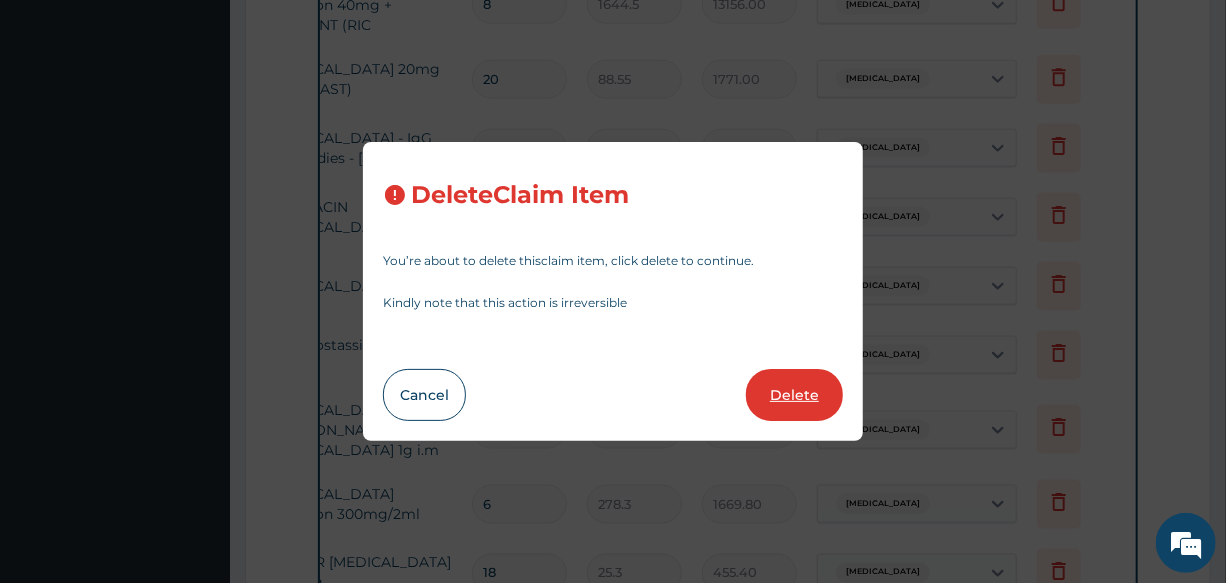 click on "Delete" at bounding box center [794, 395] 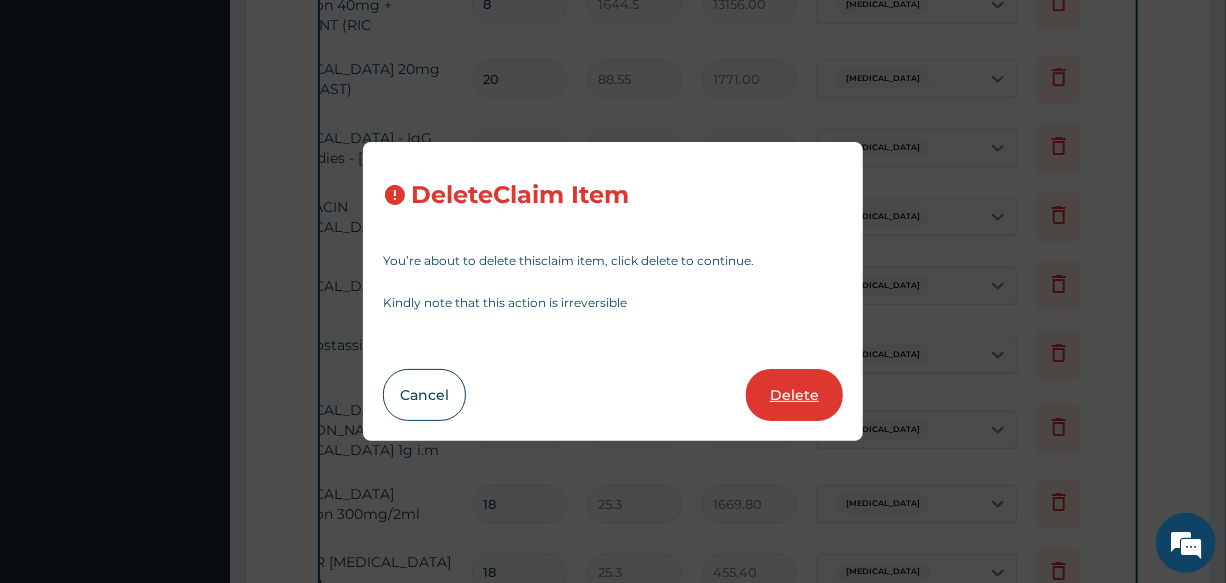 type on "455.40" 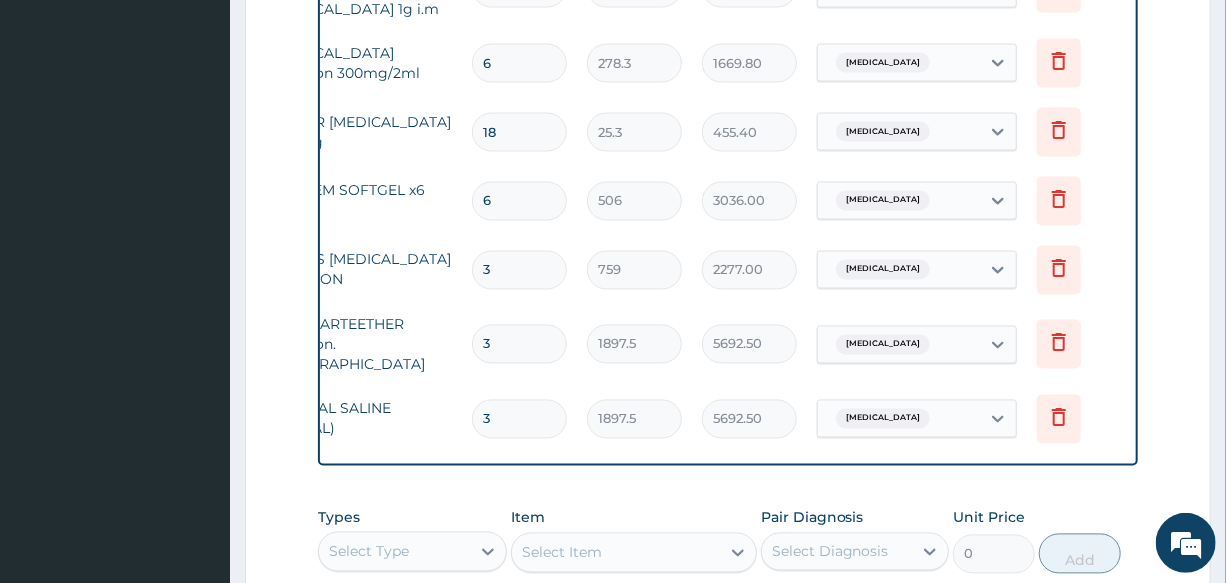 scroll, scrollTop: 1575, scrollLeft: 0, axis: vertical 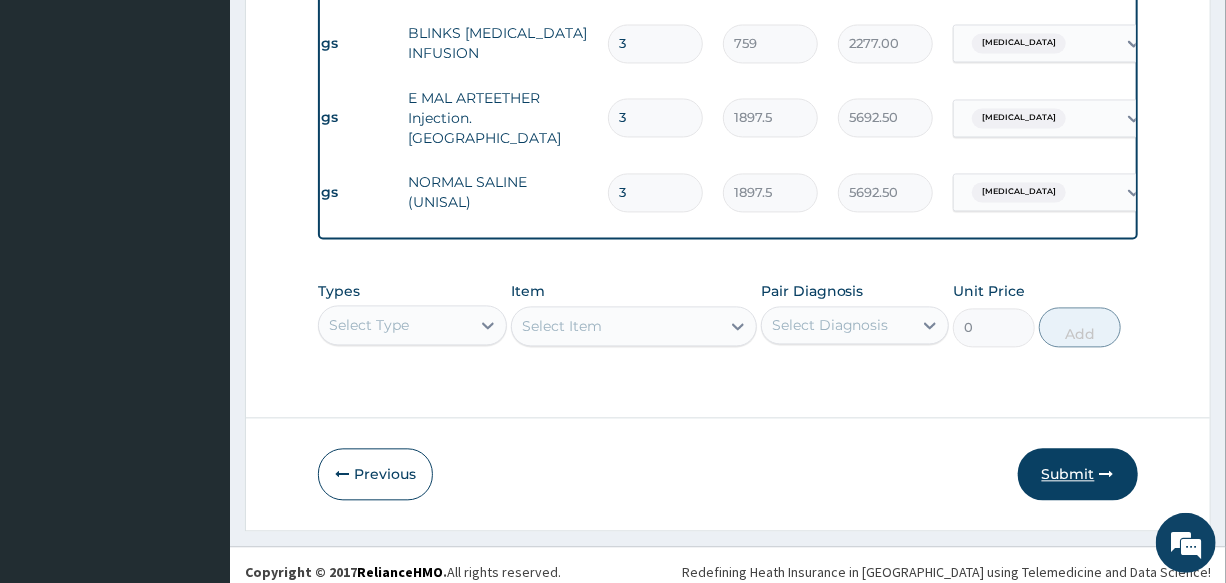 click on "Submit" at bounding box center (1078, 474) 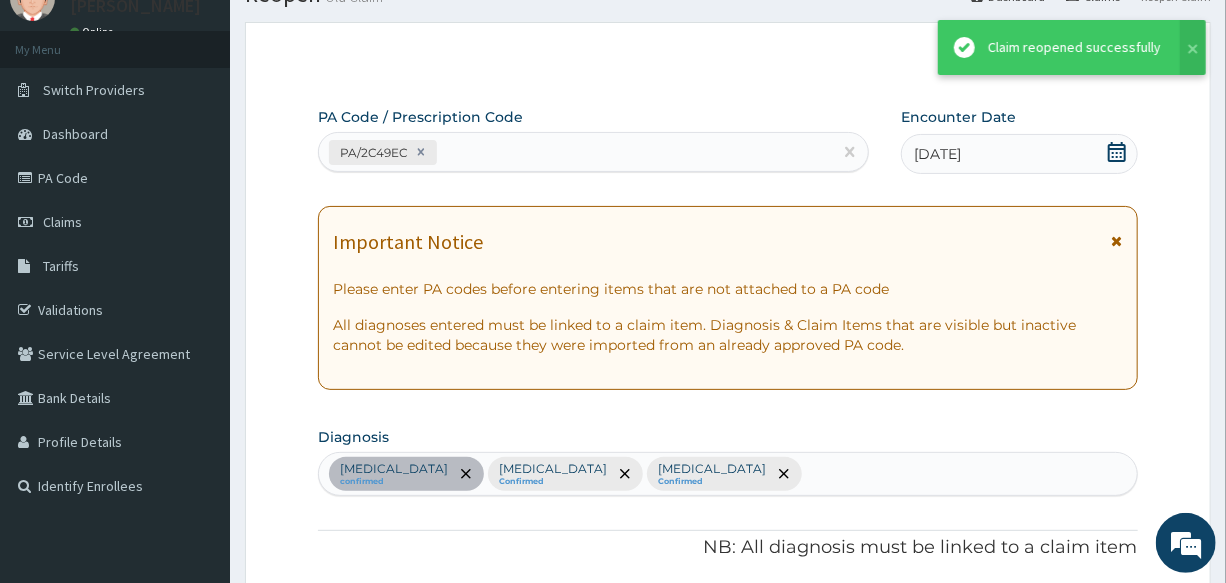 scroll, scrollTop: 1741, scrollLeft: 0, axis: vertical 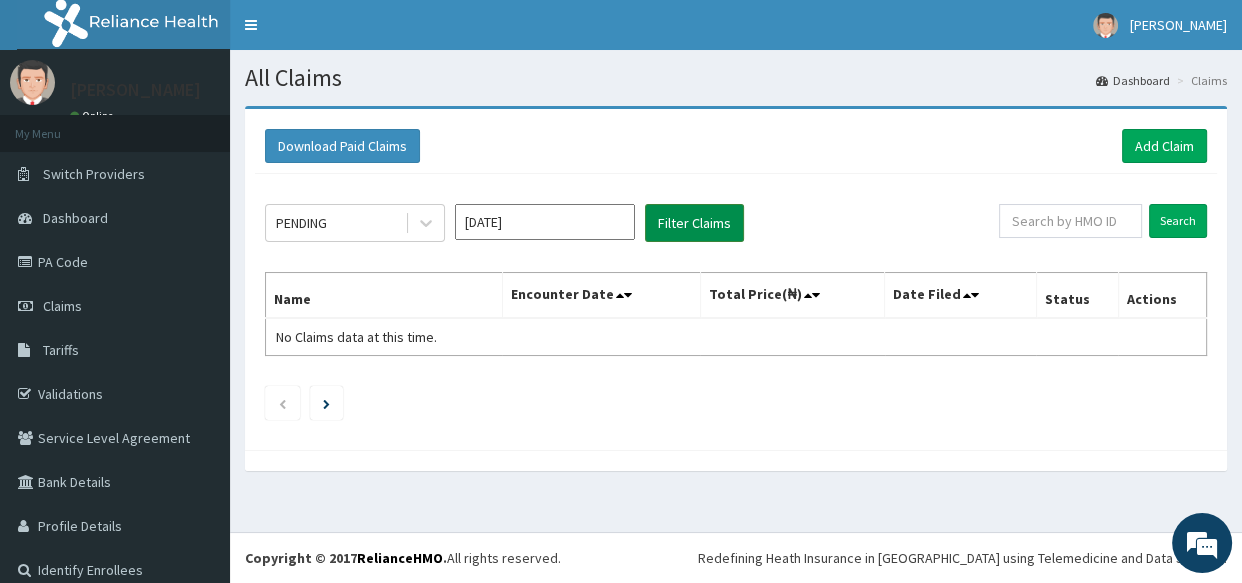 click on "Filter Claims" at bounding box center (694, 223) 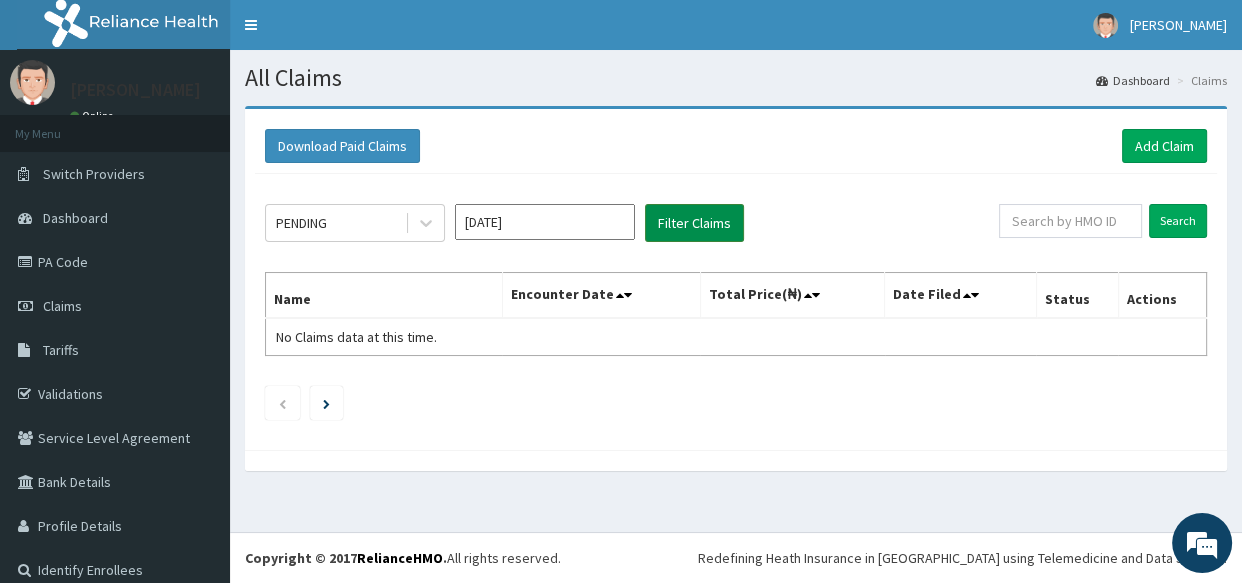 scroll, scrollTop: 0, scrollLeft: 0, axis: both 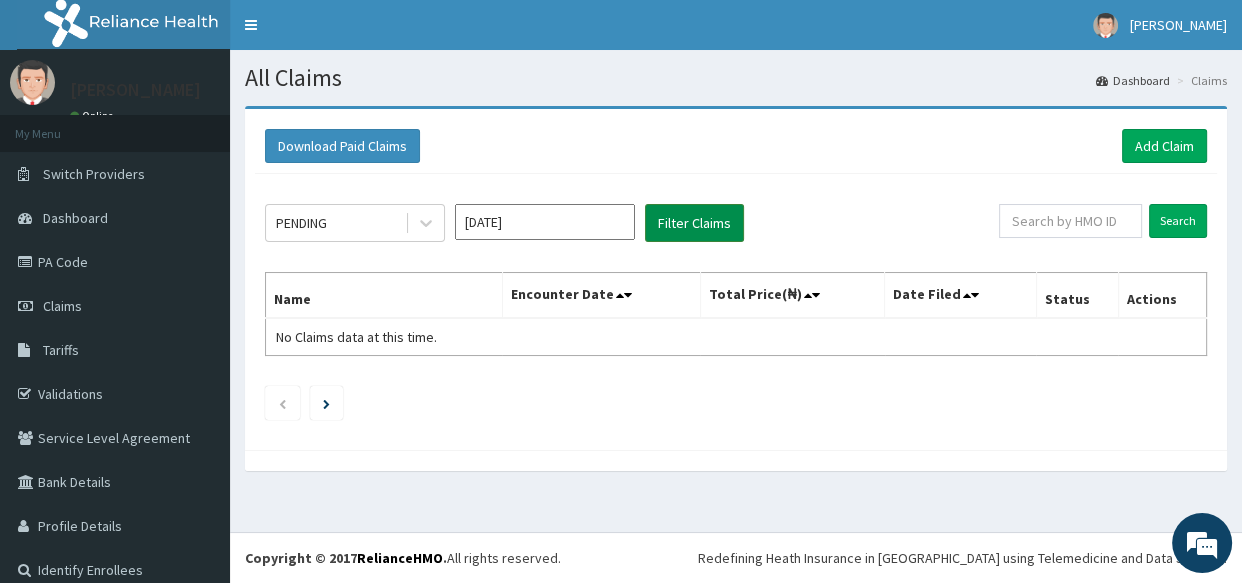 click on "Filter Claims" at bounding box center [694, 223] 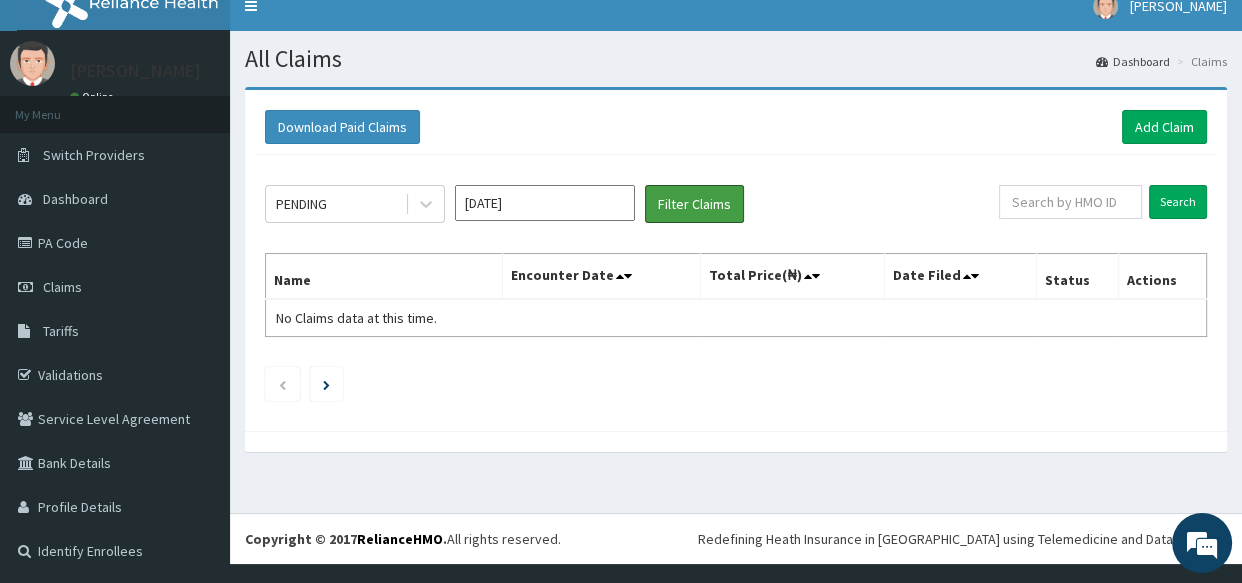 scroll, scrollTop: 0, scrollLeft: 0, axis: both 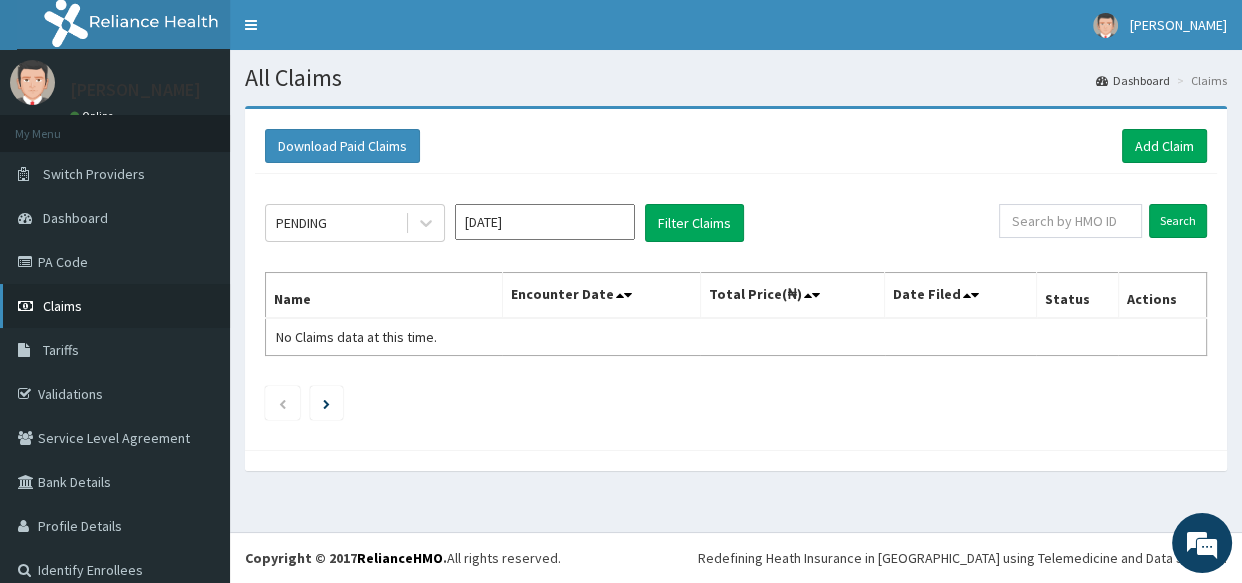 click on "Claims" at bounding box center [62, 306] 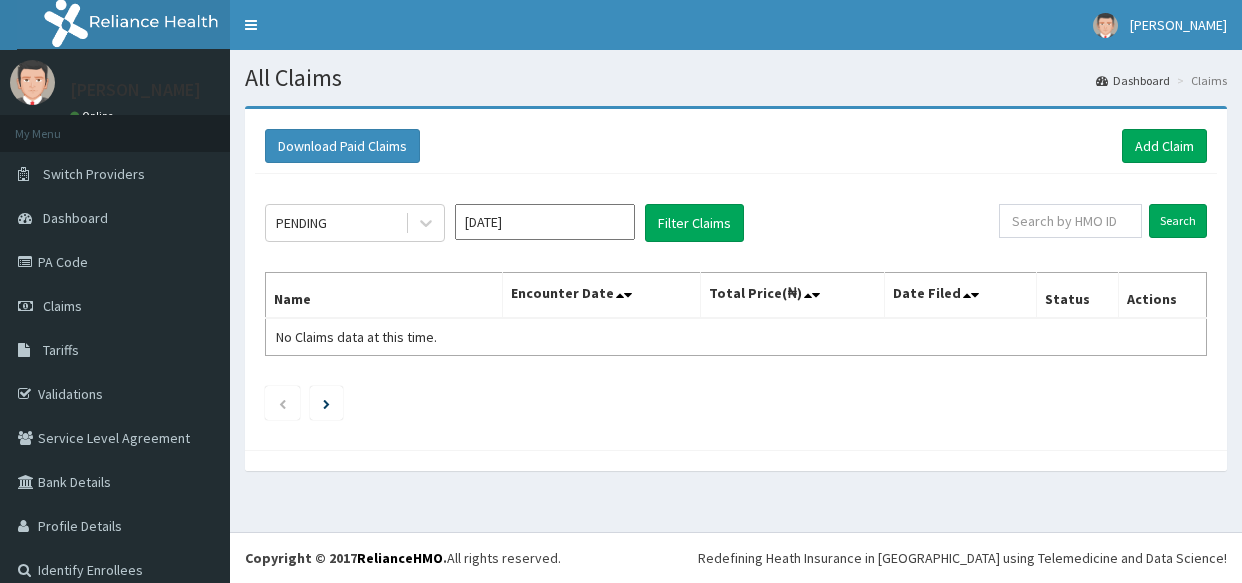 scroll, scrollTop: 0, scrollLeft: 0, axis: both 